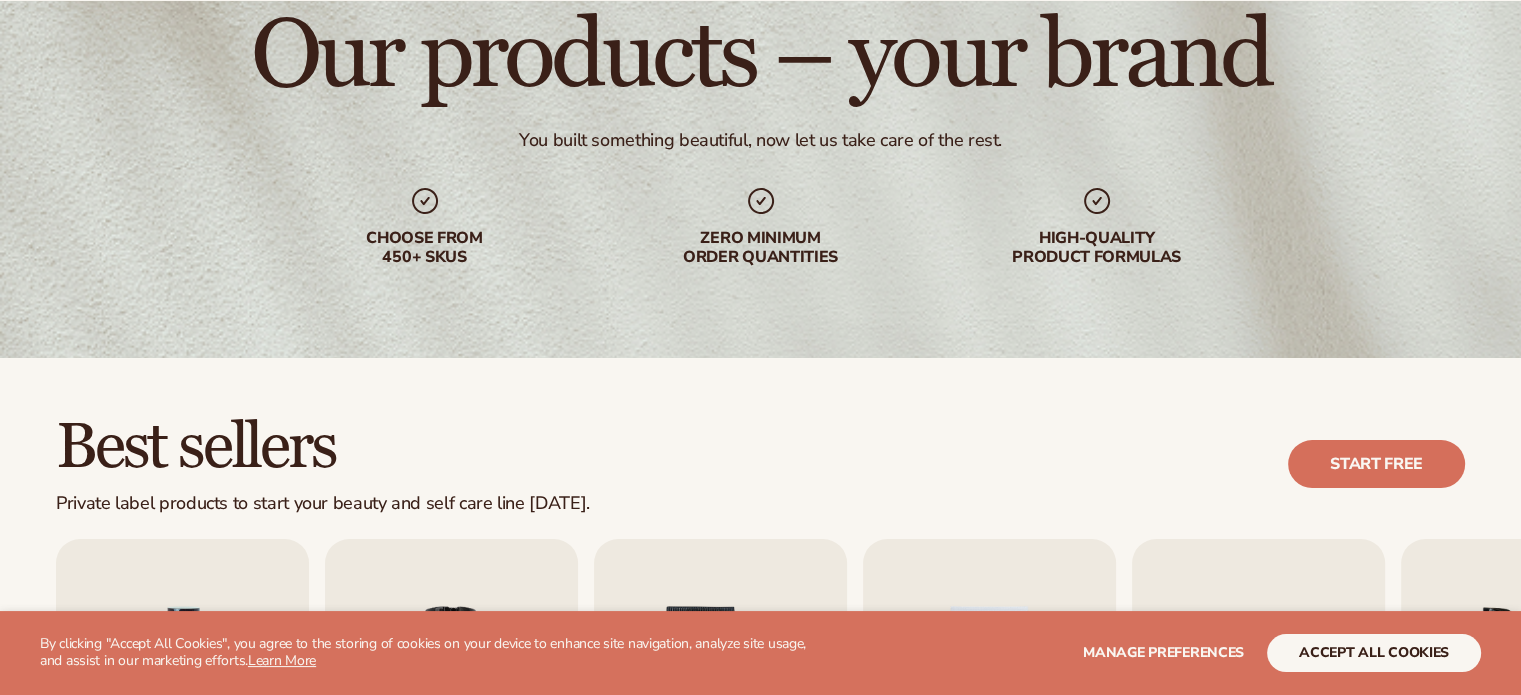 scroll, scrollTop: 200, scrollLeft: 0, axis: vertical 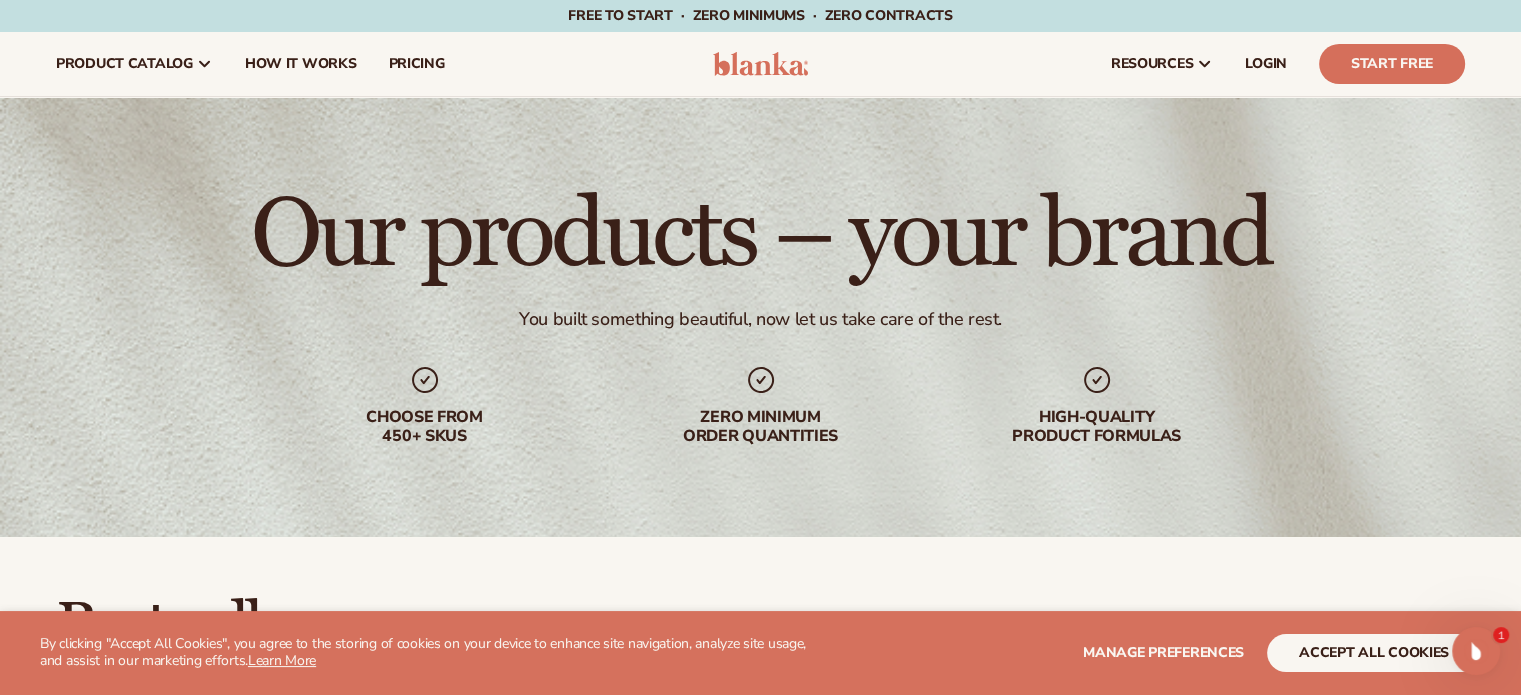 drag, startPoint x: 1535, startPoint y: 156, endPoint x: 924, endPoint y: 63, distance: 618.03723 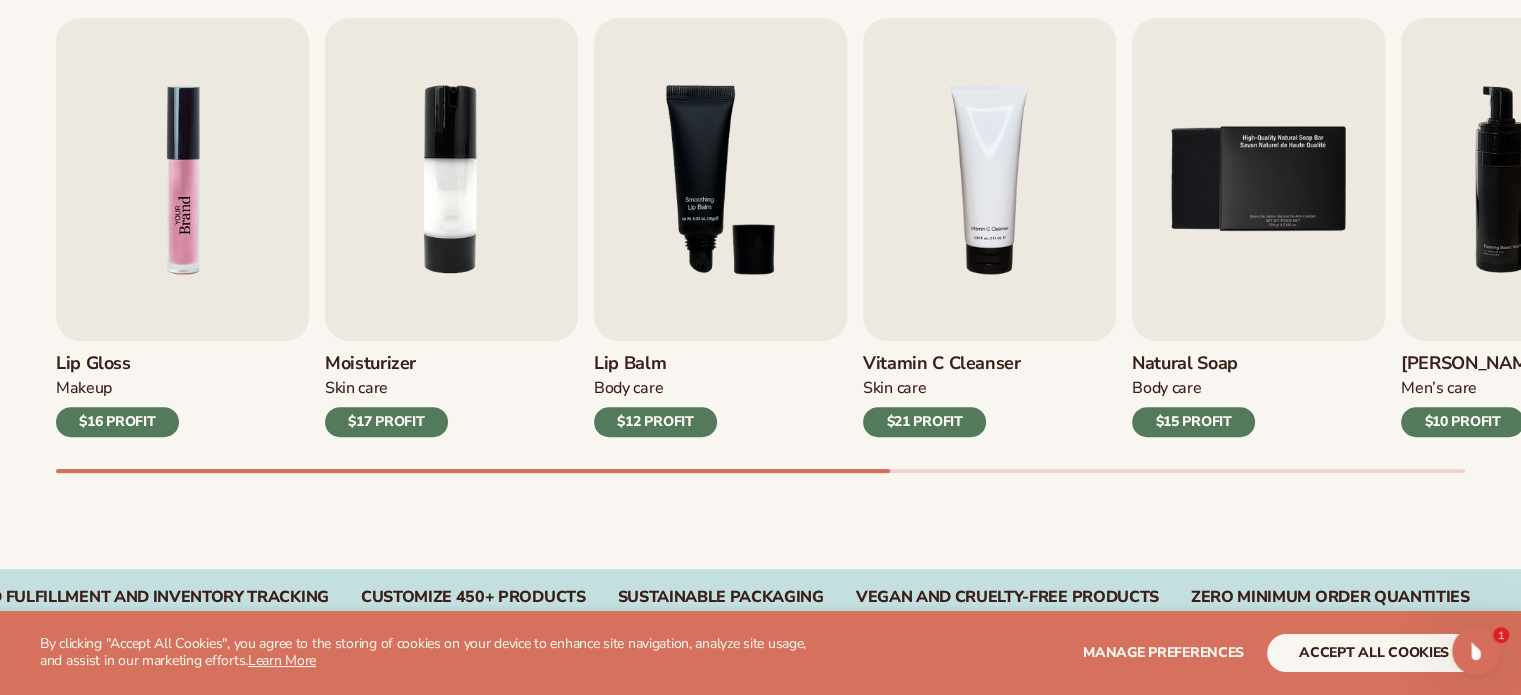 click at bounding box center [182, 179] 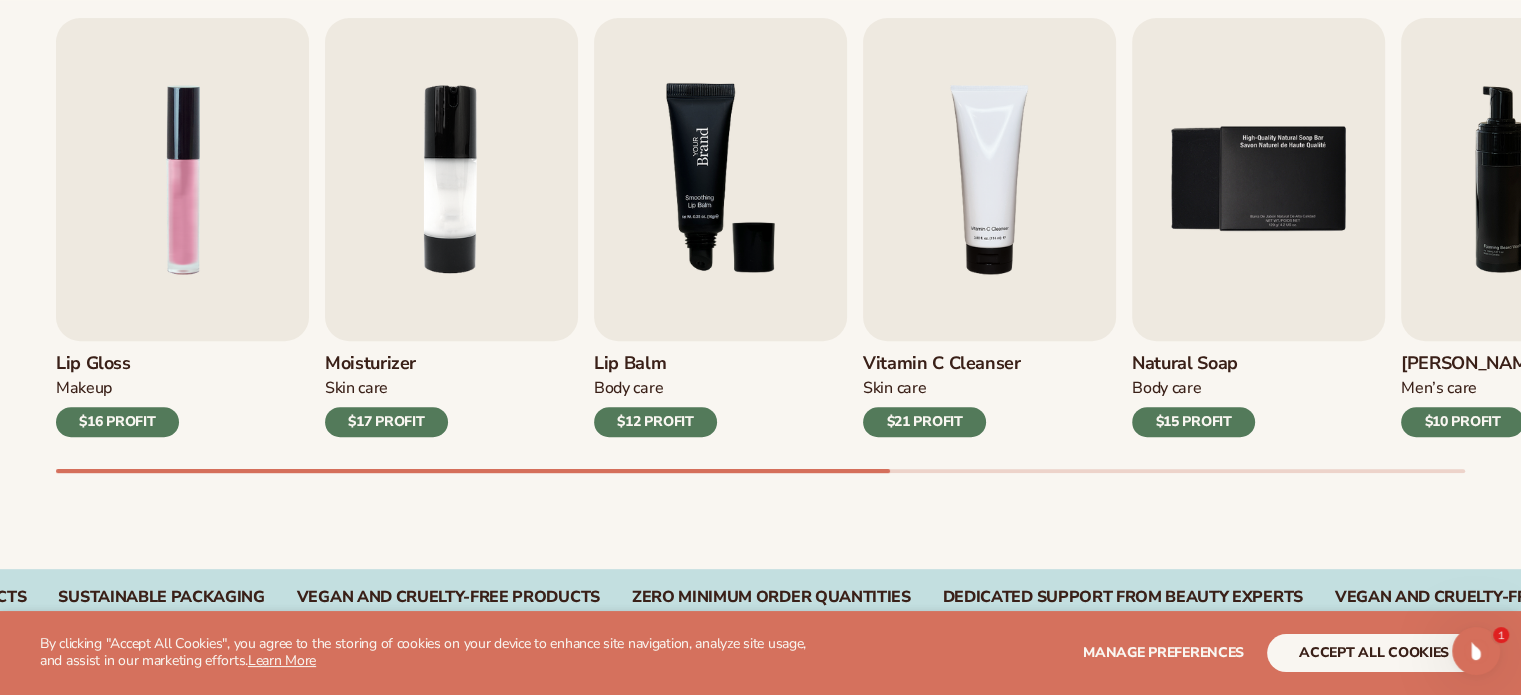 click at bounding box center [720, 179] 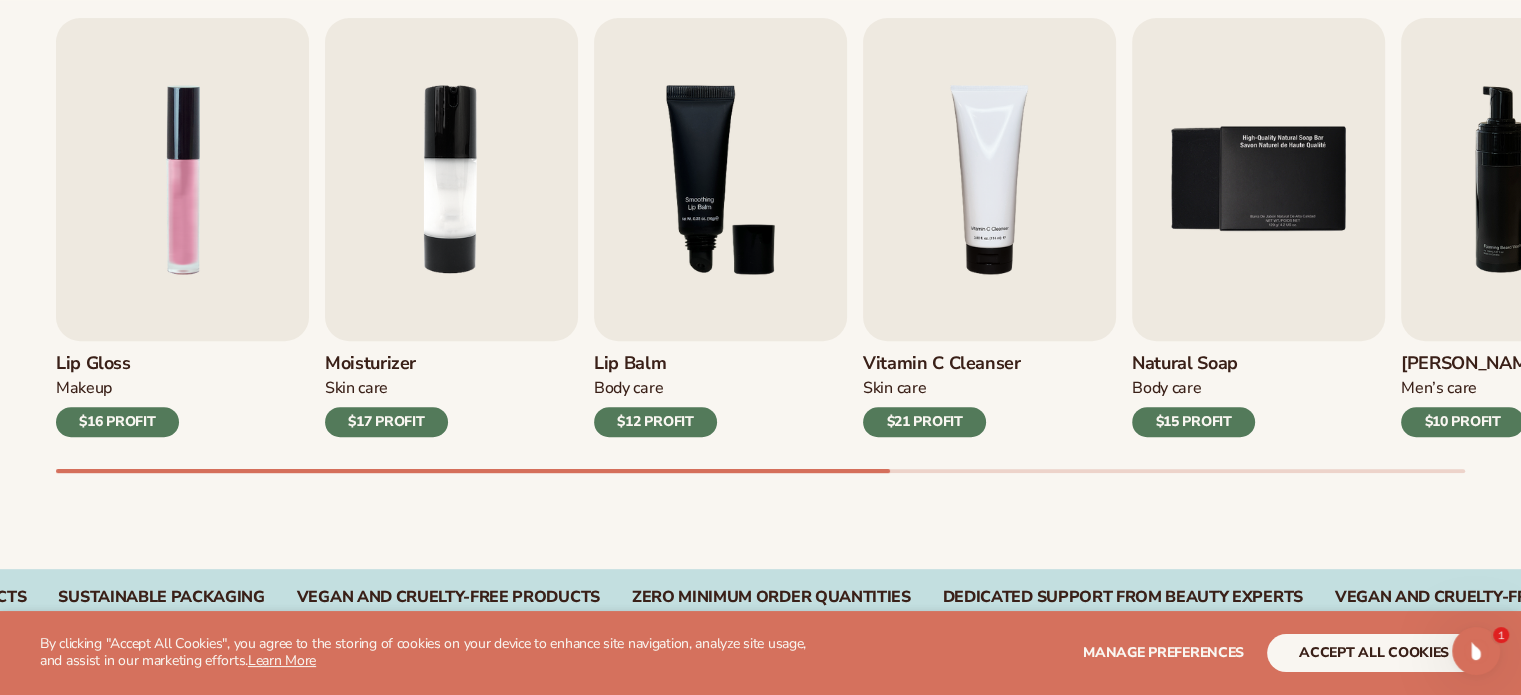 click on "$12 PROFIT" at bounding box center [655, 422] 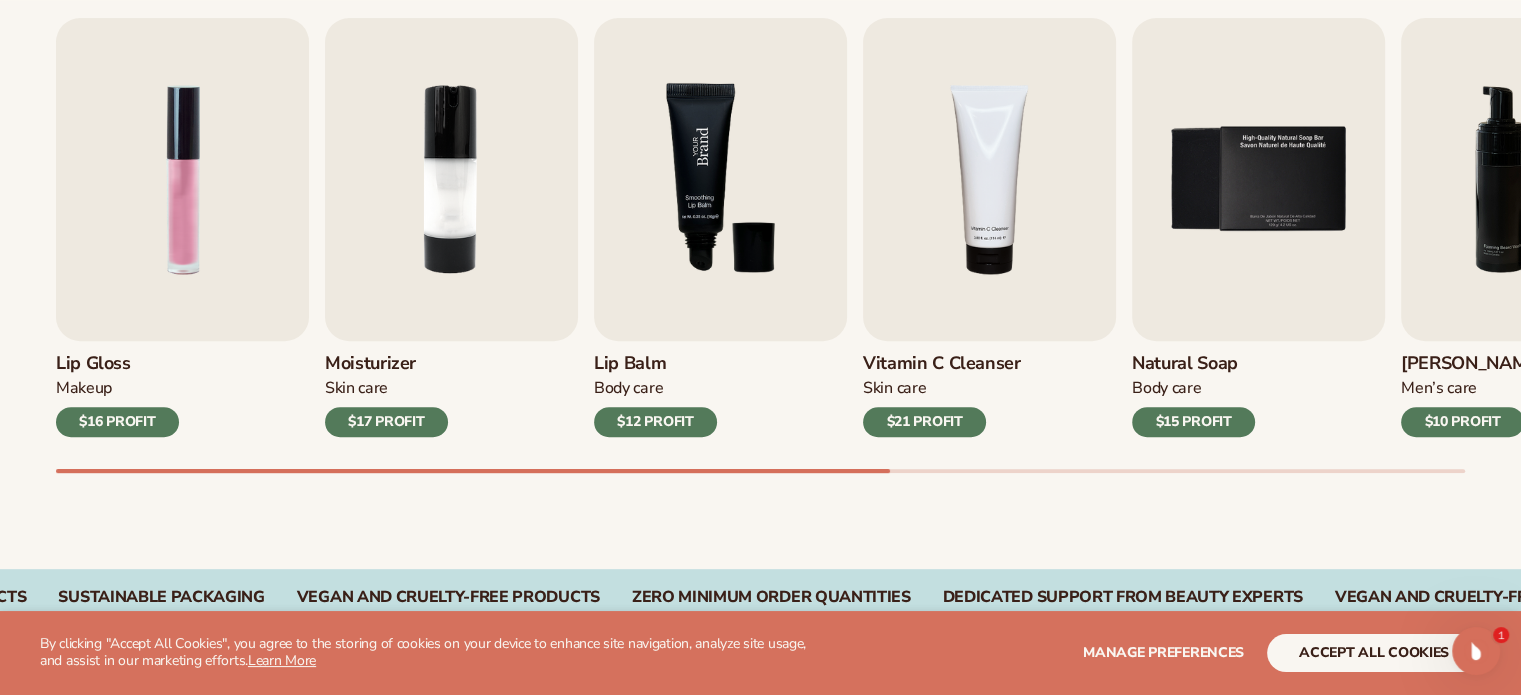 click at bounding box center [720, 179] 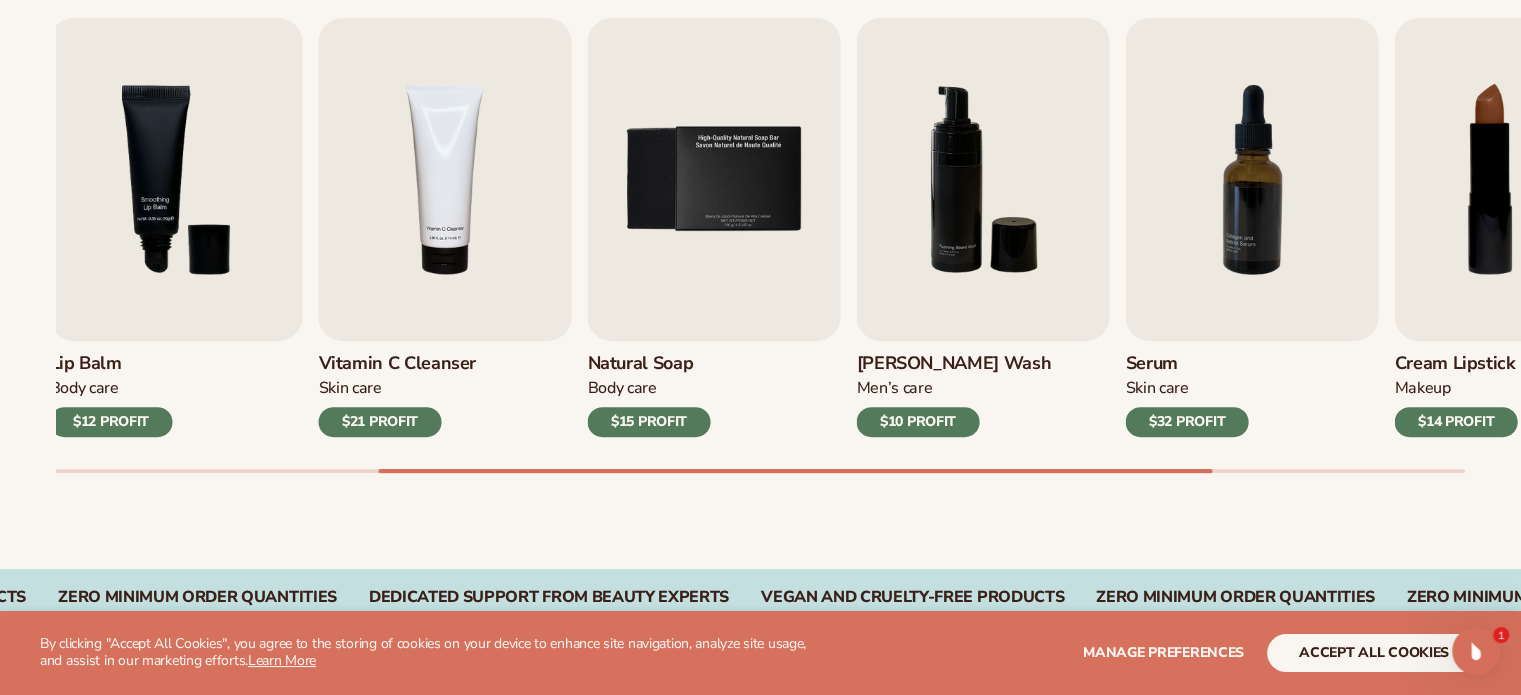 click on "Best sellers Private label products to start your beauty and self care line today.
Start free
Lip Gloss
Makeup
$16 PROFIT
Moisturizer
Skin Care
$17 PROFIT
Body Care Makeup" at bounding box center [760, 203] 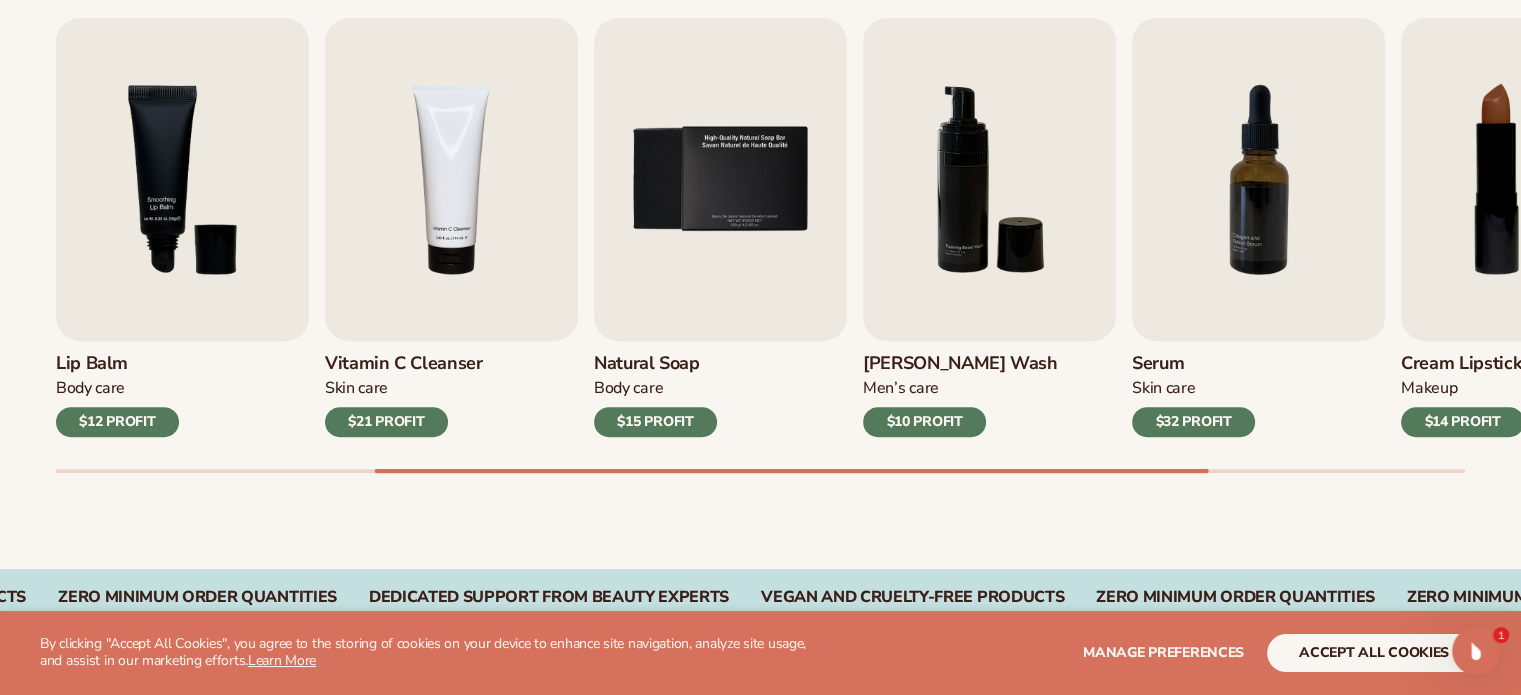 click on "$12 PROFIT" at bounding box center [117, 422] 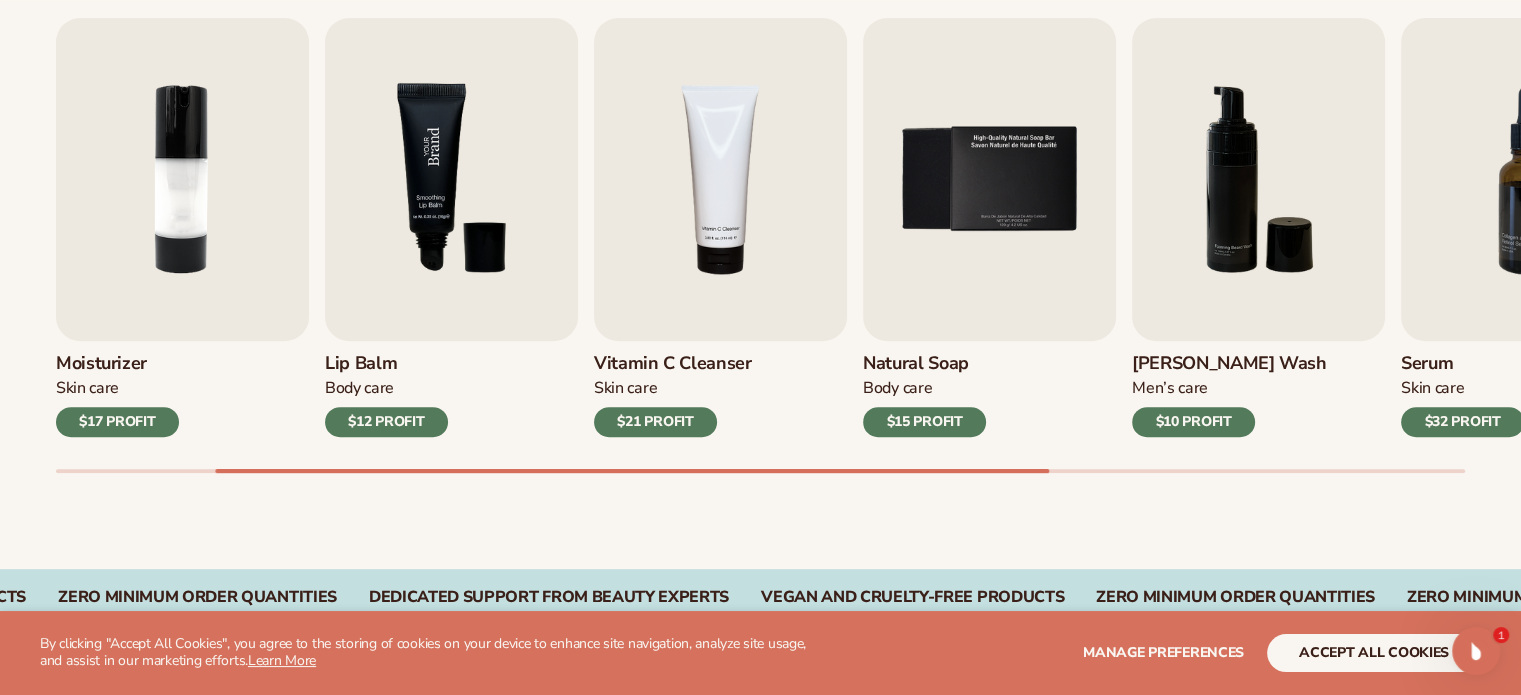 click at bounding box center (451, 179) 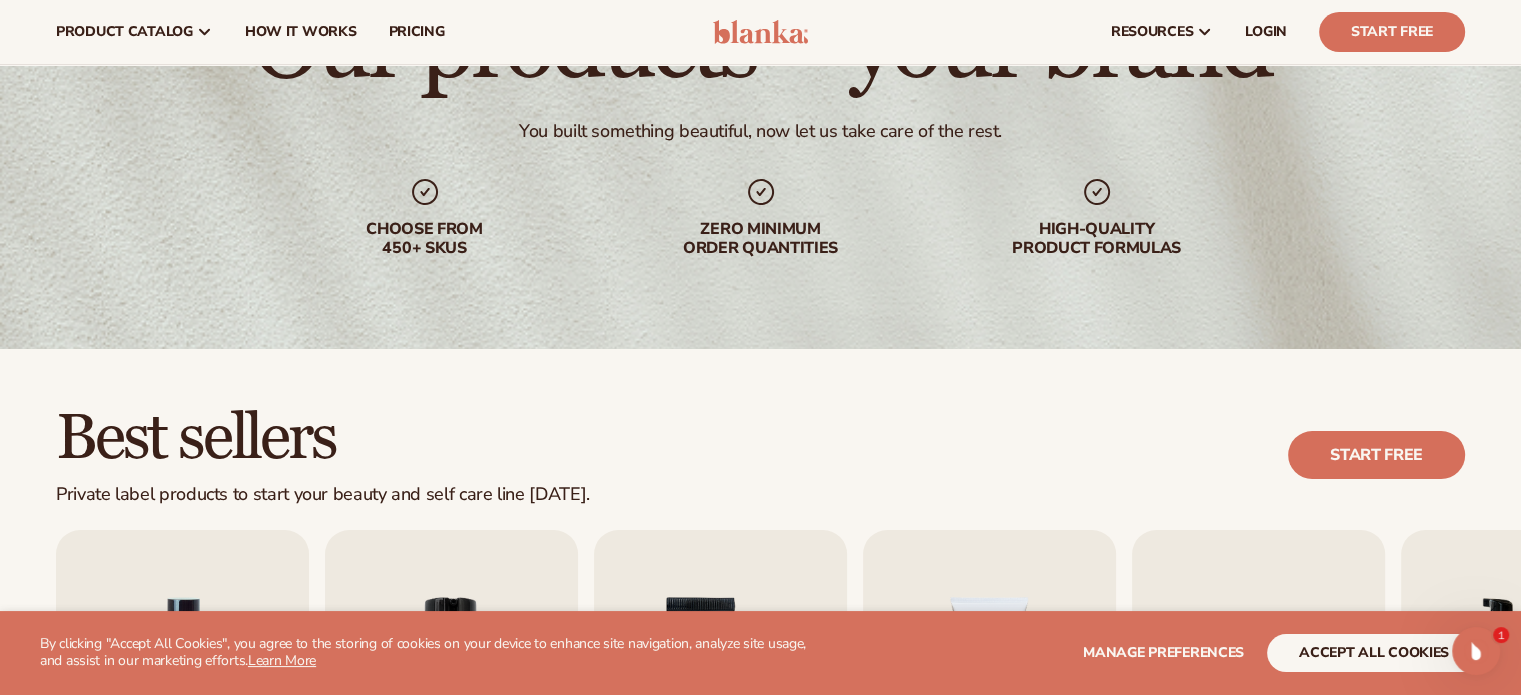 scroll, scrollTop: 0, scrollLeft: 0, axis: both 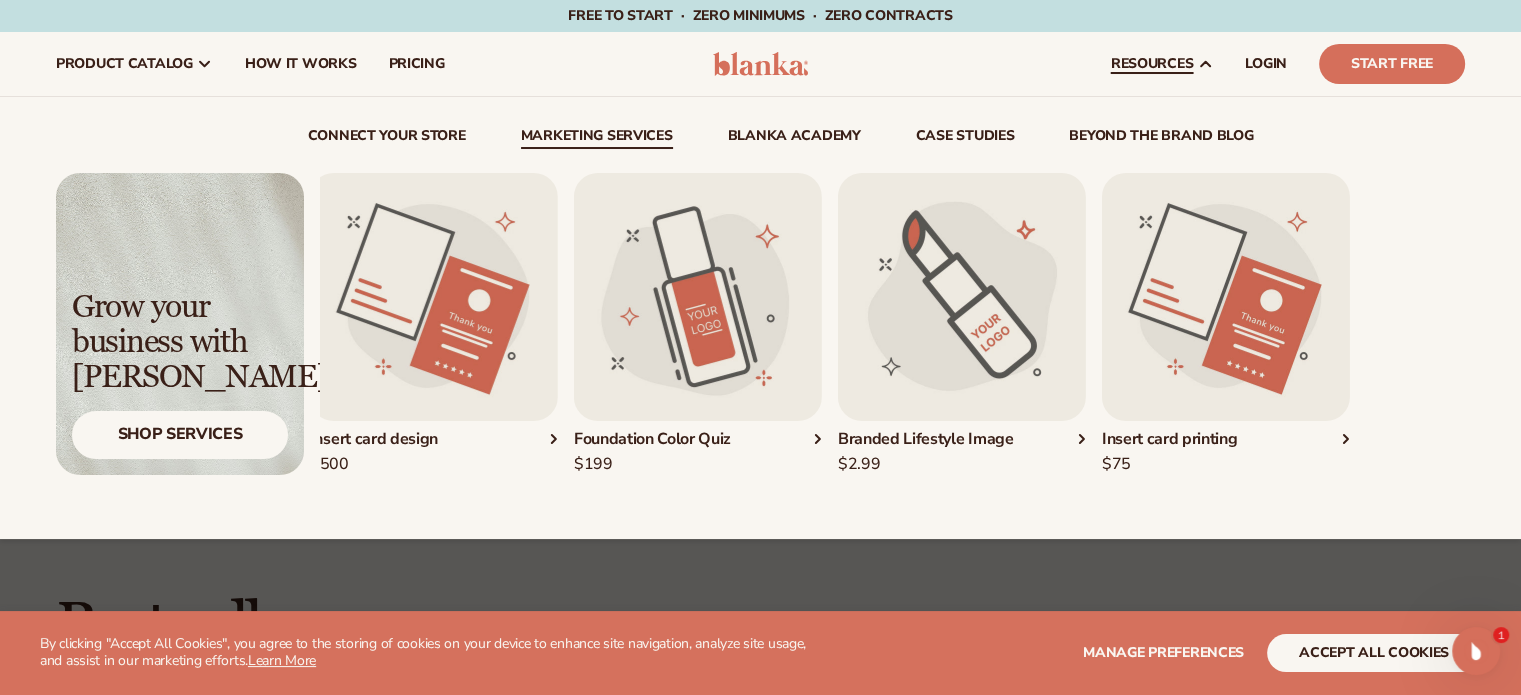click on "Logo design
$500" at bounding box center [618, 324] 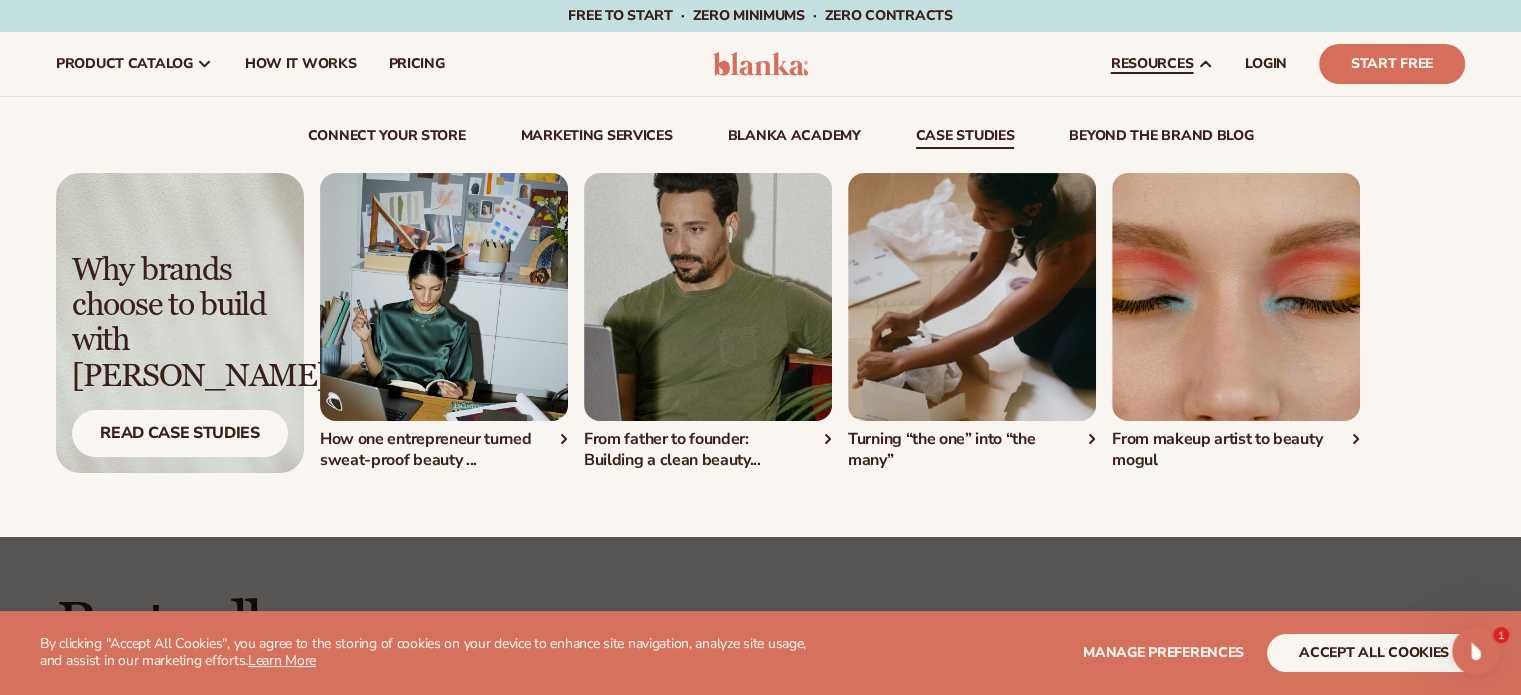 click on "beyond the brand blog" at bounding box center (1161, 139) 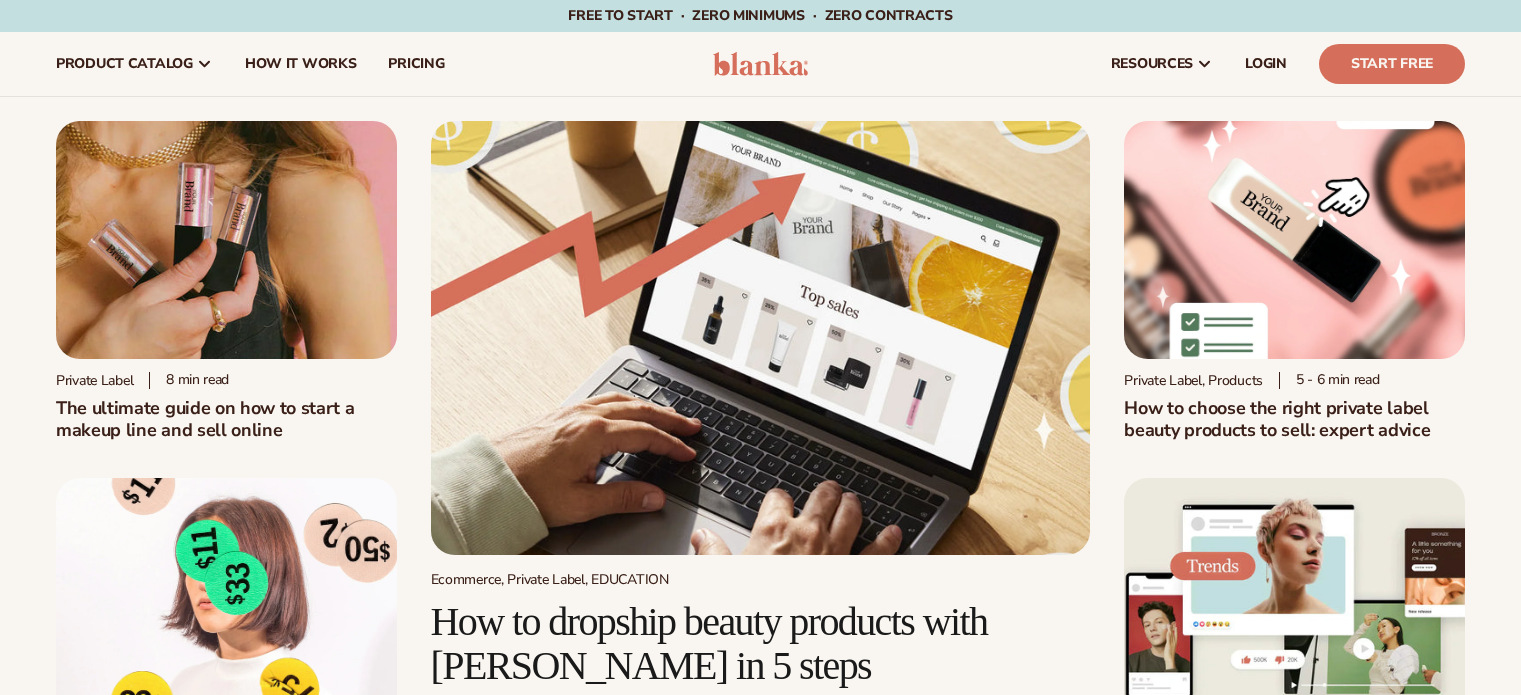 scroll, scrollTop: 0, scrollLeft: 0, axis: both 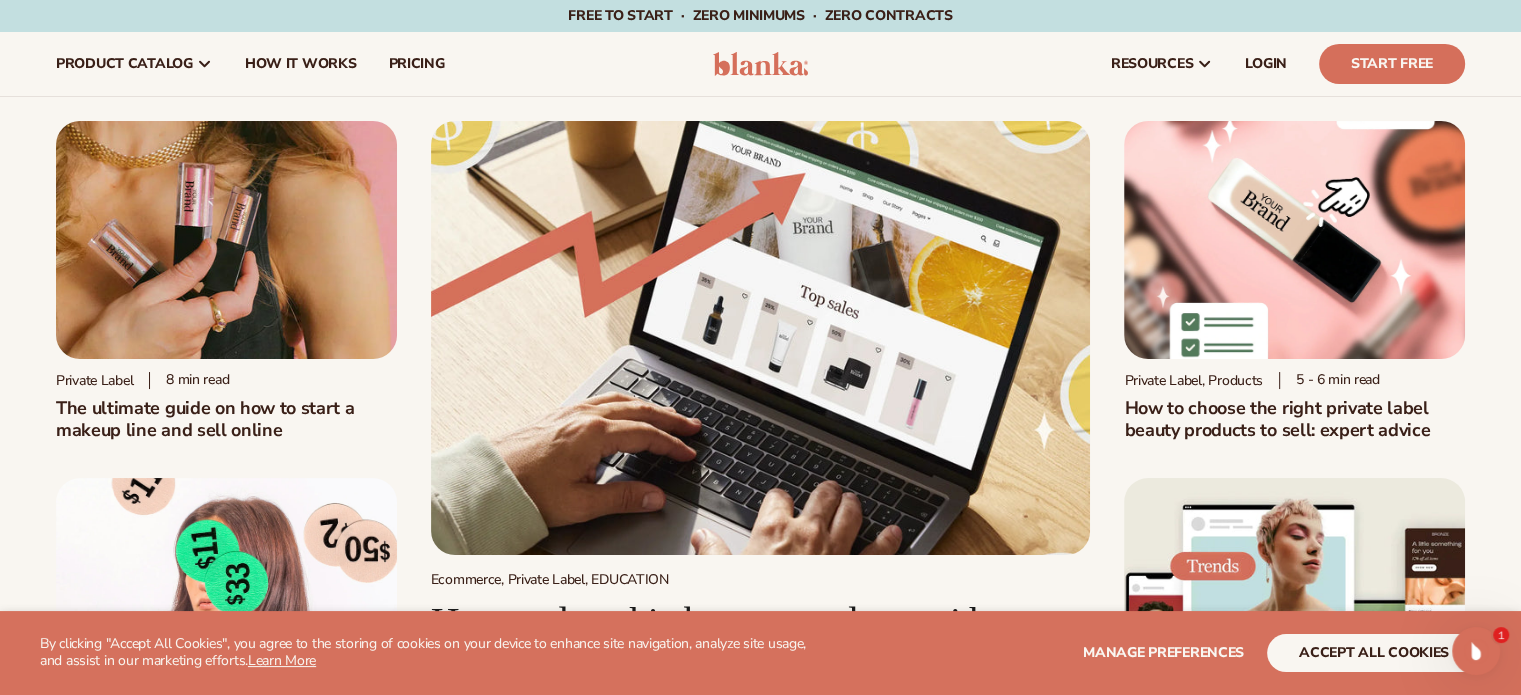 click at bounding box center [761, 338] 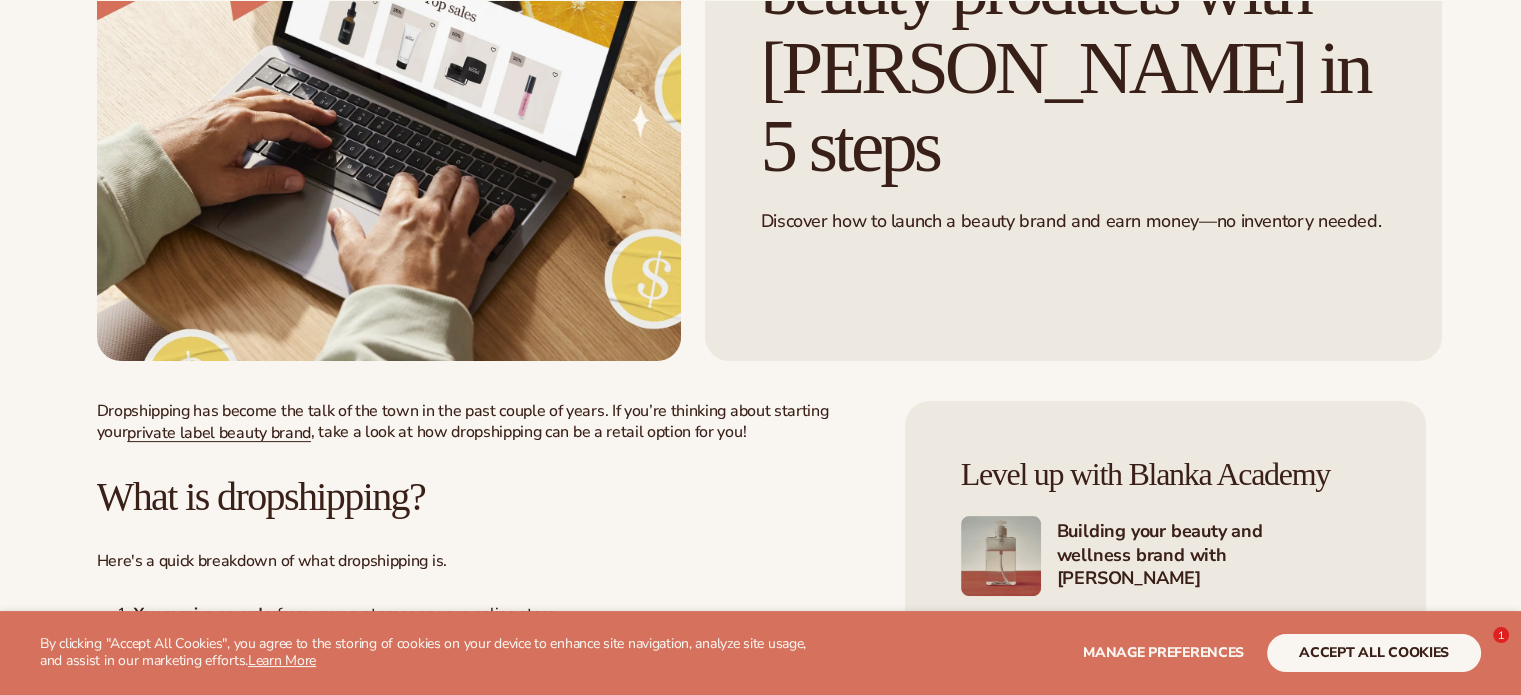 scroll, scrollTop: 700, scrollLeft: 0, axis: vertical 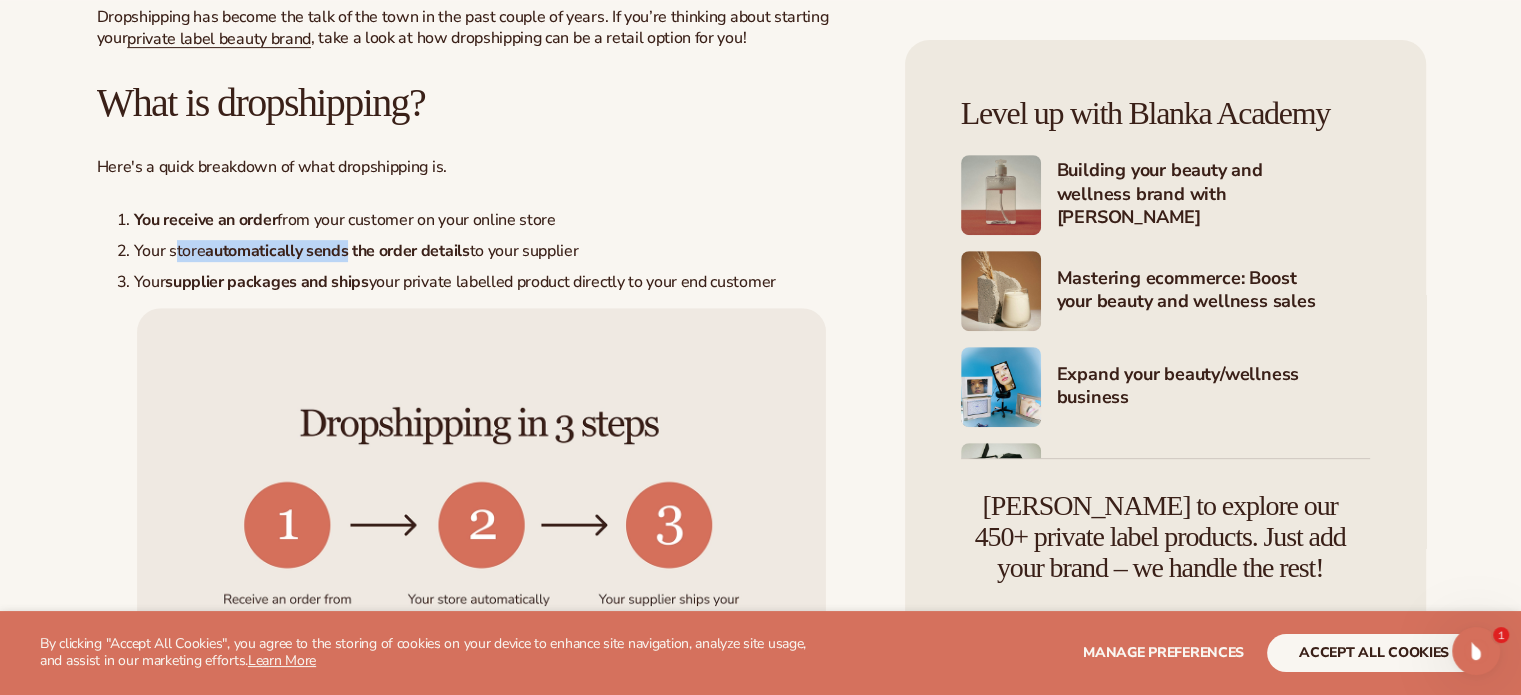 drag, startPoint x: 176, startPoint y: 248, endPoint x: 348, endPoint y: 239, distance: 172.2353 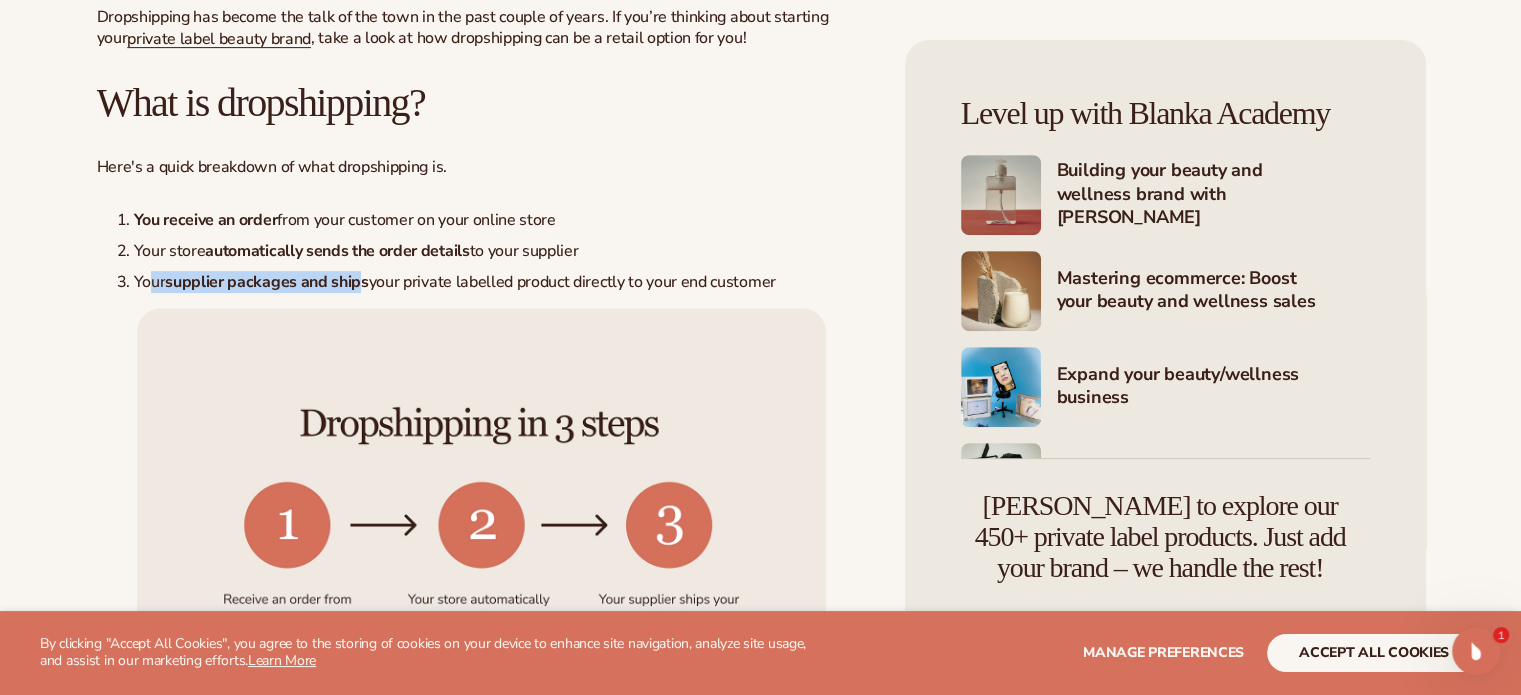 drag, startPoint x: 208, startPoint y: 272, endPoint x: 376, endPoint y: 262, distance: 168.29736 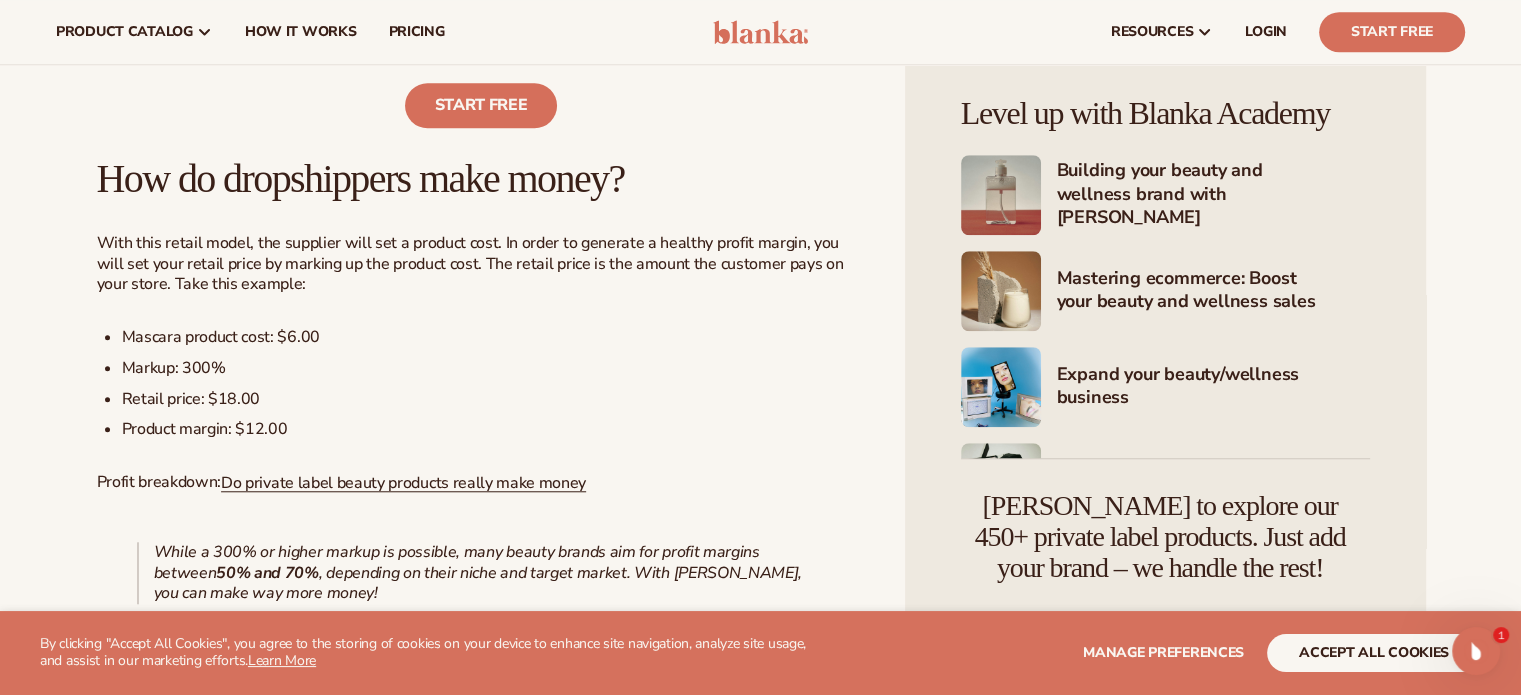 scroll, scrollTop: 1600, scrollLeft: 0, axis: vertical 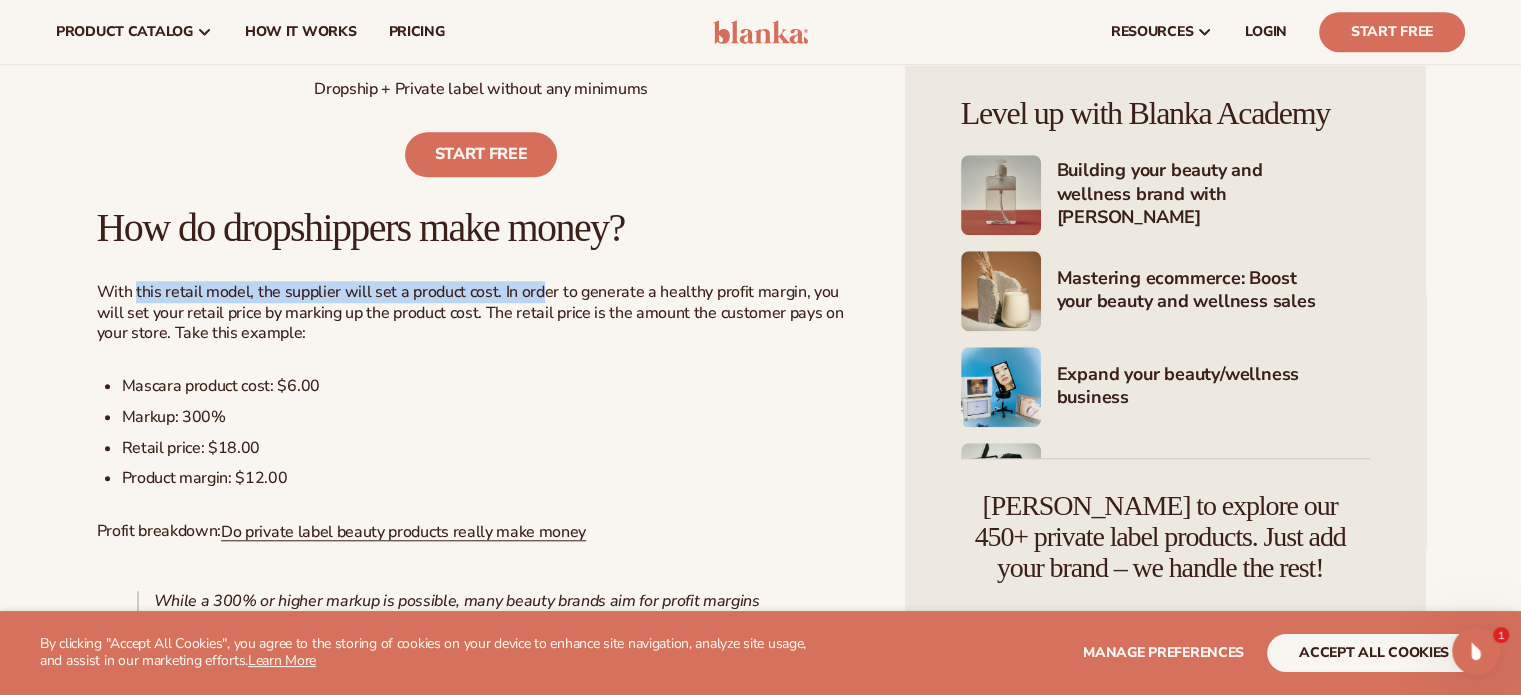drag, startPoint x: 135, startPoint y: 296, endPoint x: 543, endPoint y: 298, distance: 408.0049 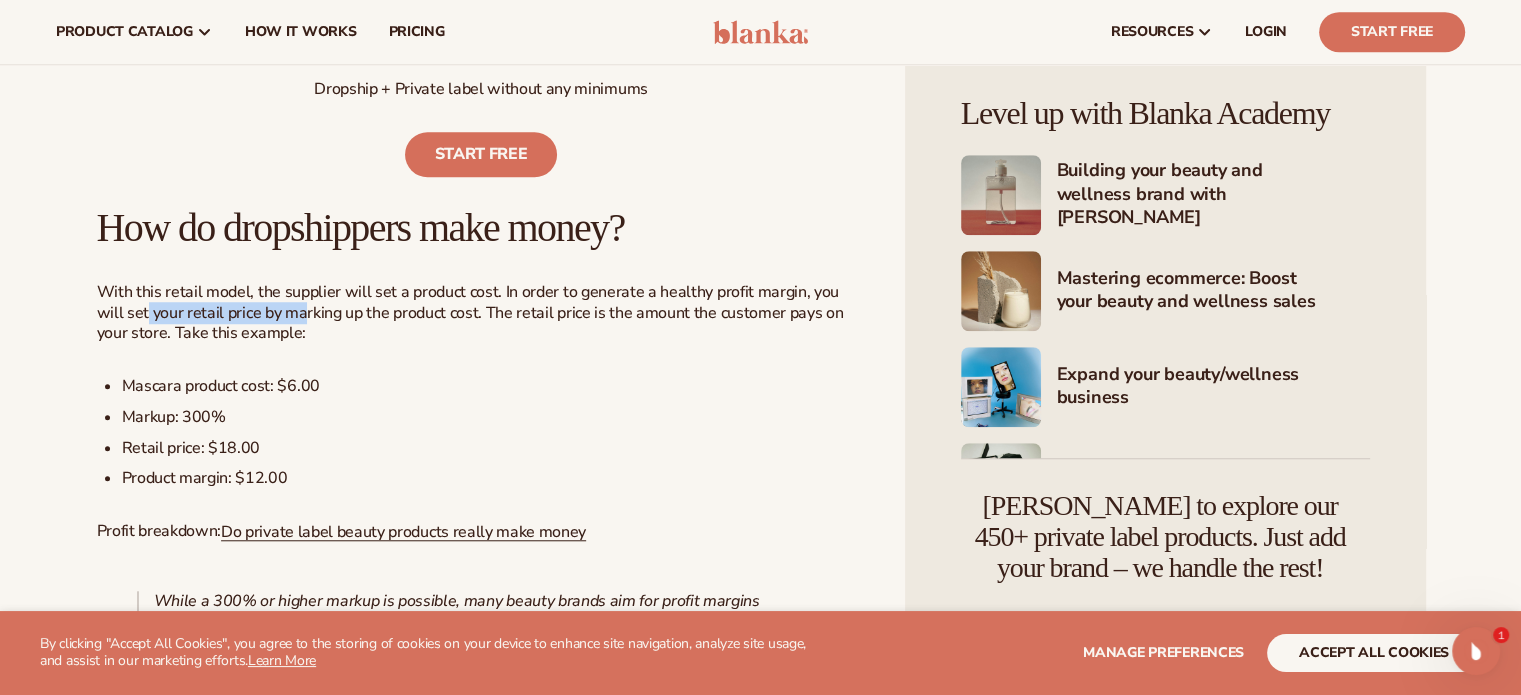 drag, startPoint x: 119, startPoint y: 312, endPoint x: 275, endPoint y: 315, distance: 156.02884 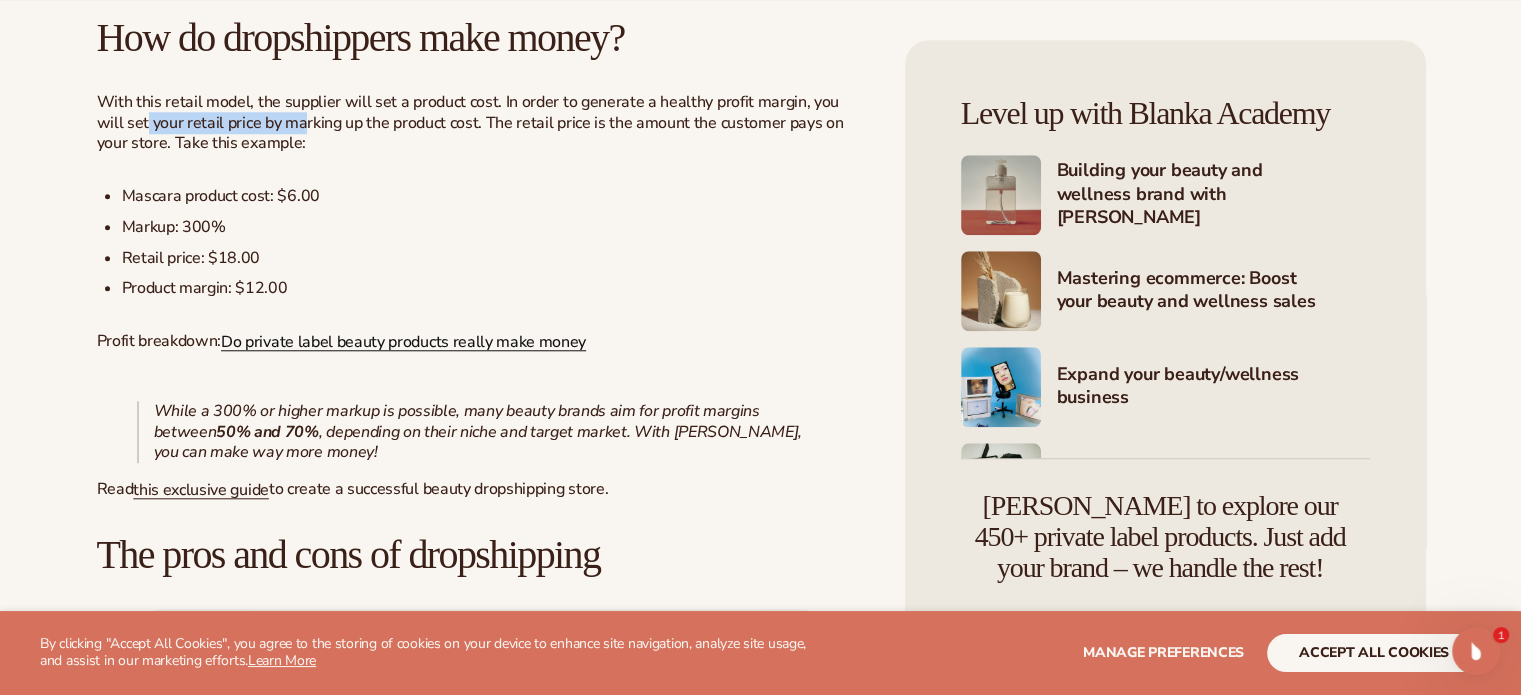 scroll, scrollTop: 1800, scrollLeft: 0, axis: vertical 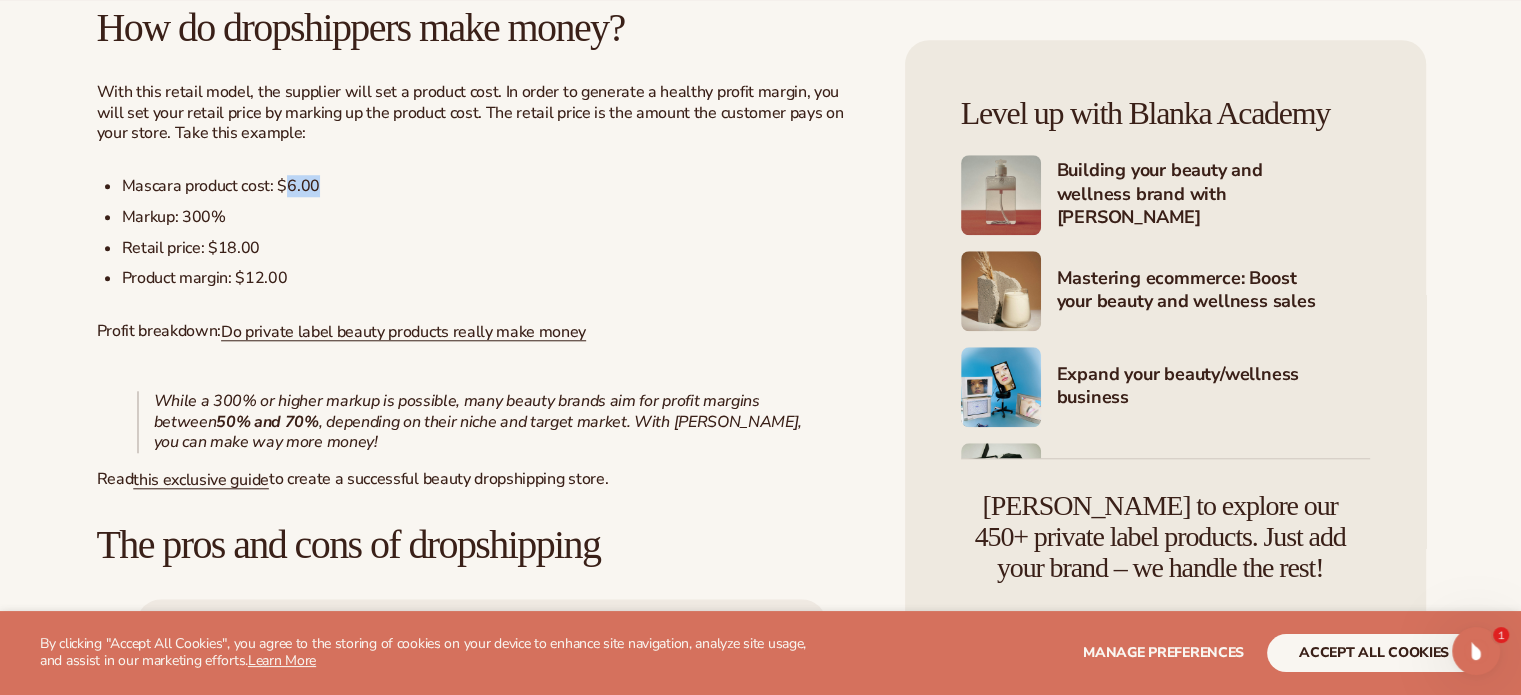 drag, startPoint x: 284, startPoint y: 191, endPoint x: 327, endPoint y: 187, distance: 43.185646 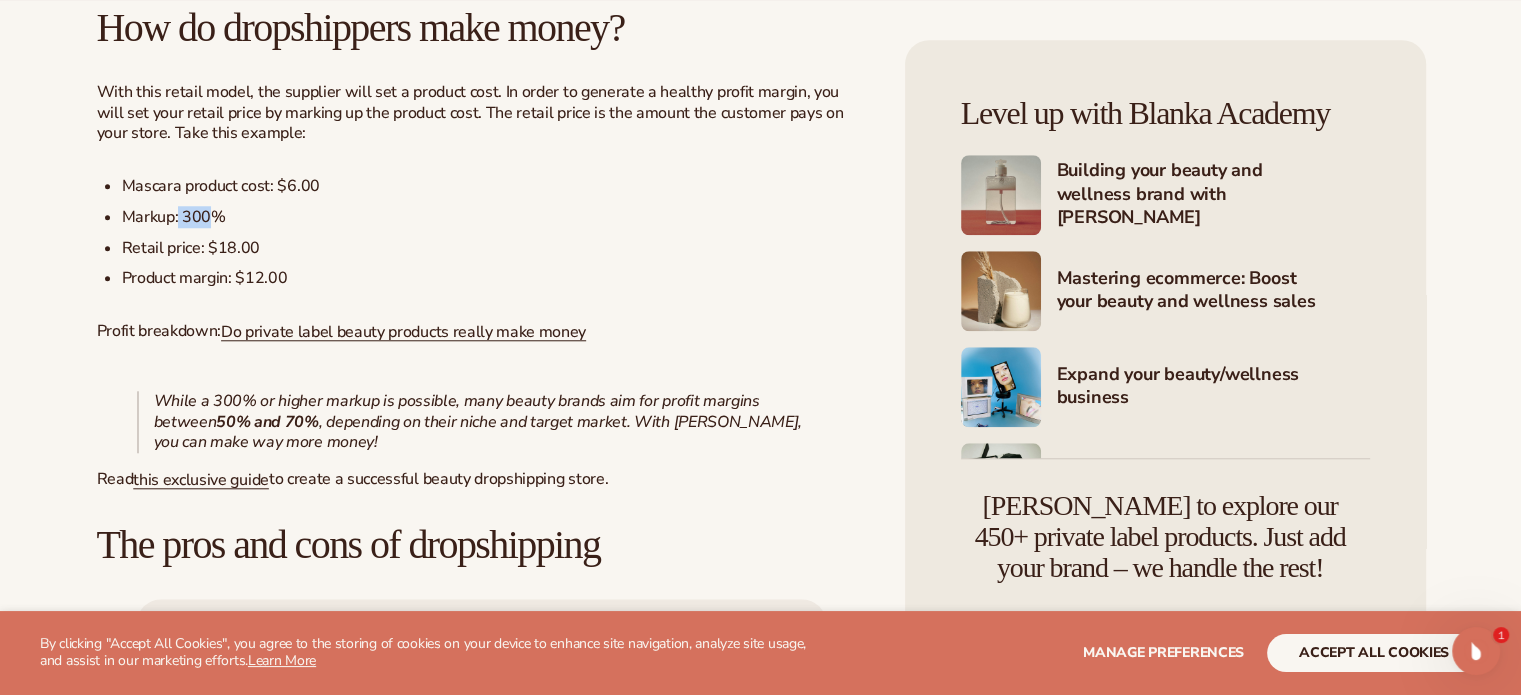 drag, startPoint x: 178, startPoint y: 217, endPoint x: 220, endPoint y: 217, distance: 42 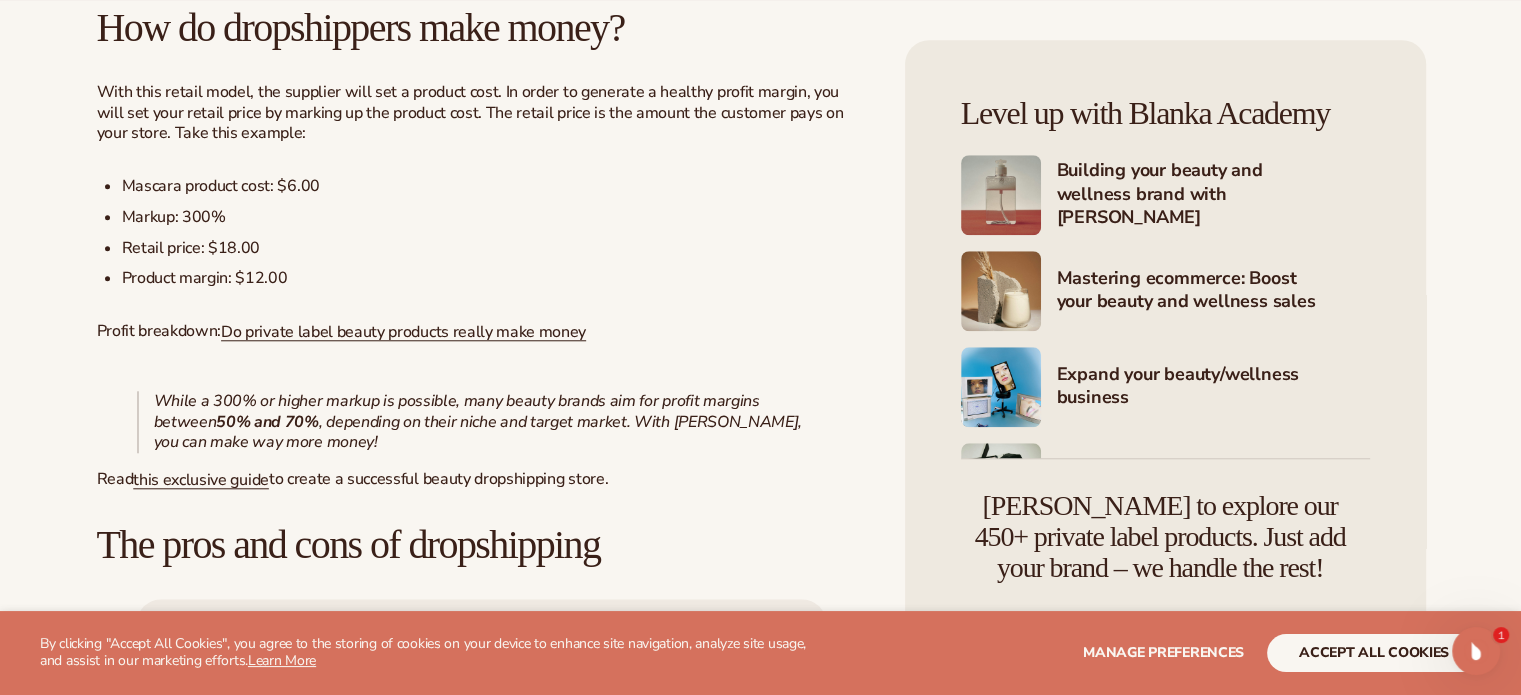 click on "Retail price: $18.00" at bounding box center [494, 248] 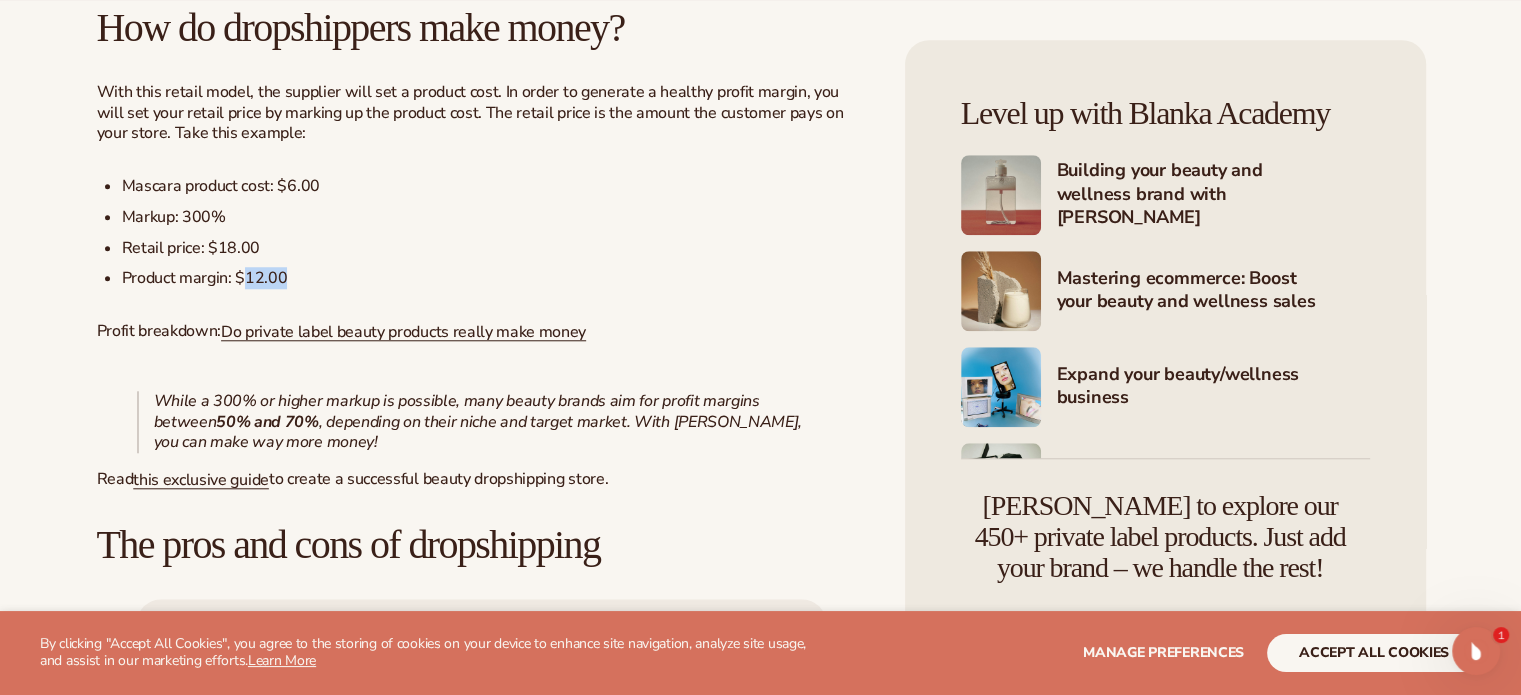 drag, startPoint x: 248, startPoint y: 273, endPoint x: 316, endPoint y: 280, distance: 68.359344 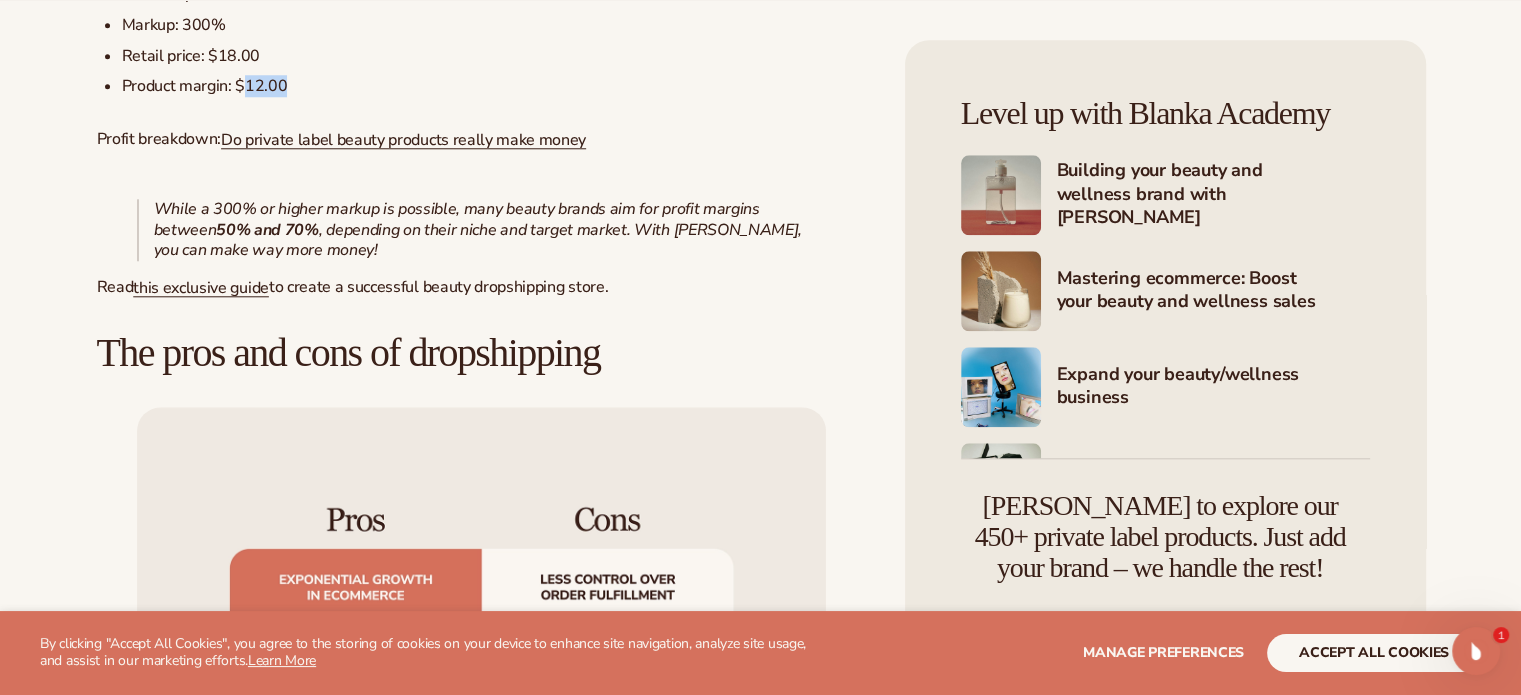 scroll, scrollTop: 2000, scrollLeft: 0, axis: vertical 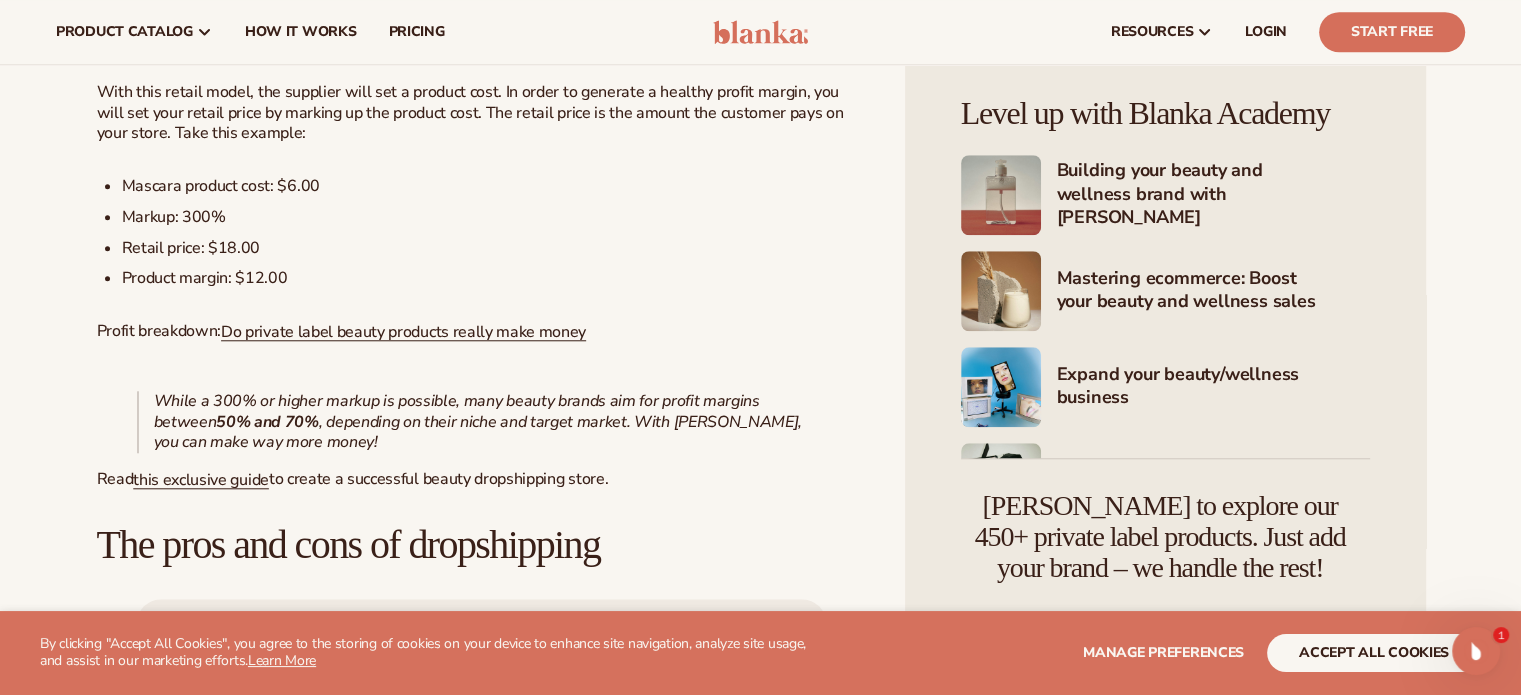 drag, startPoint x: 332, startPoint y: 253, endPoint x: 273, endPoint y: 191, distance: 85.58621 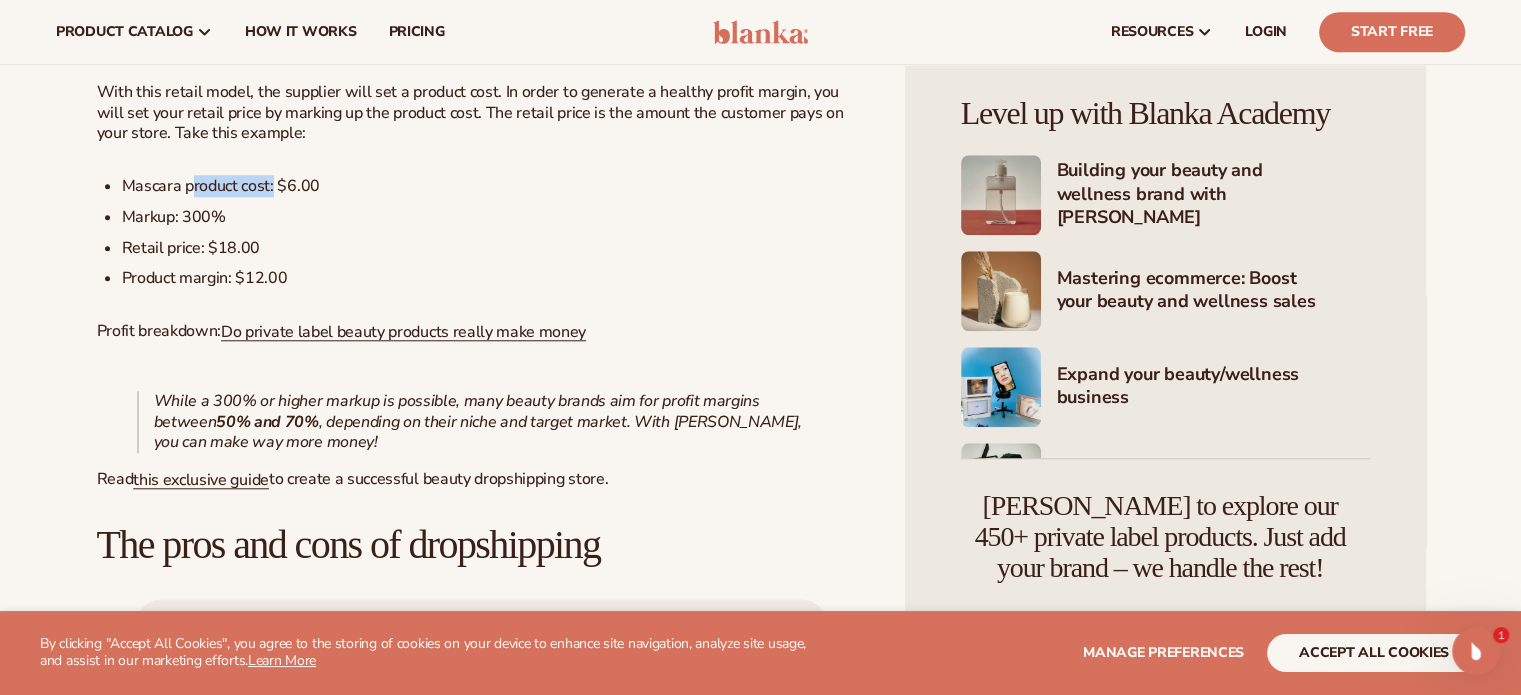 drag, startPoint x: 193, startPoint y: 186, endPoint x: 273, endPoint y: 185, distance: 80.00625 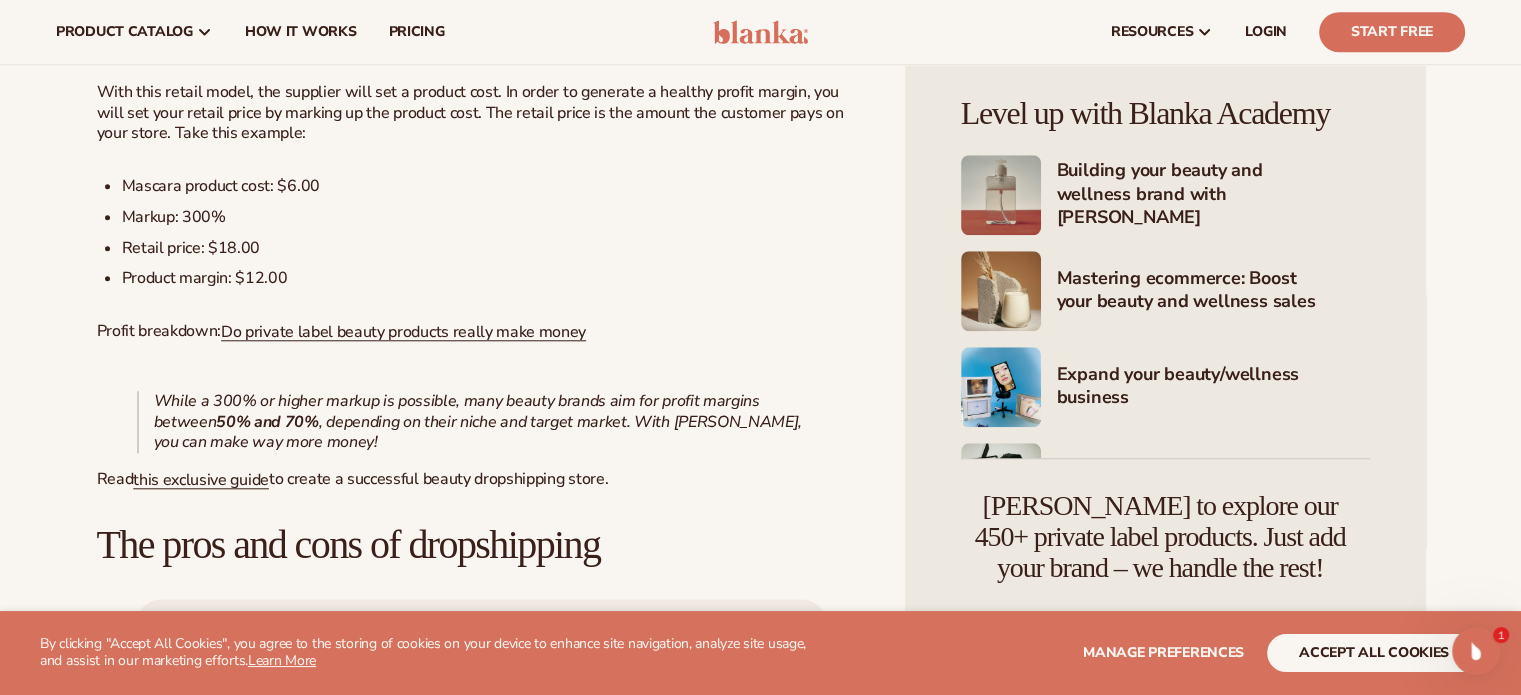 click on "Mascara product cost: $6.00" at bounding box center (494, 186) 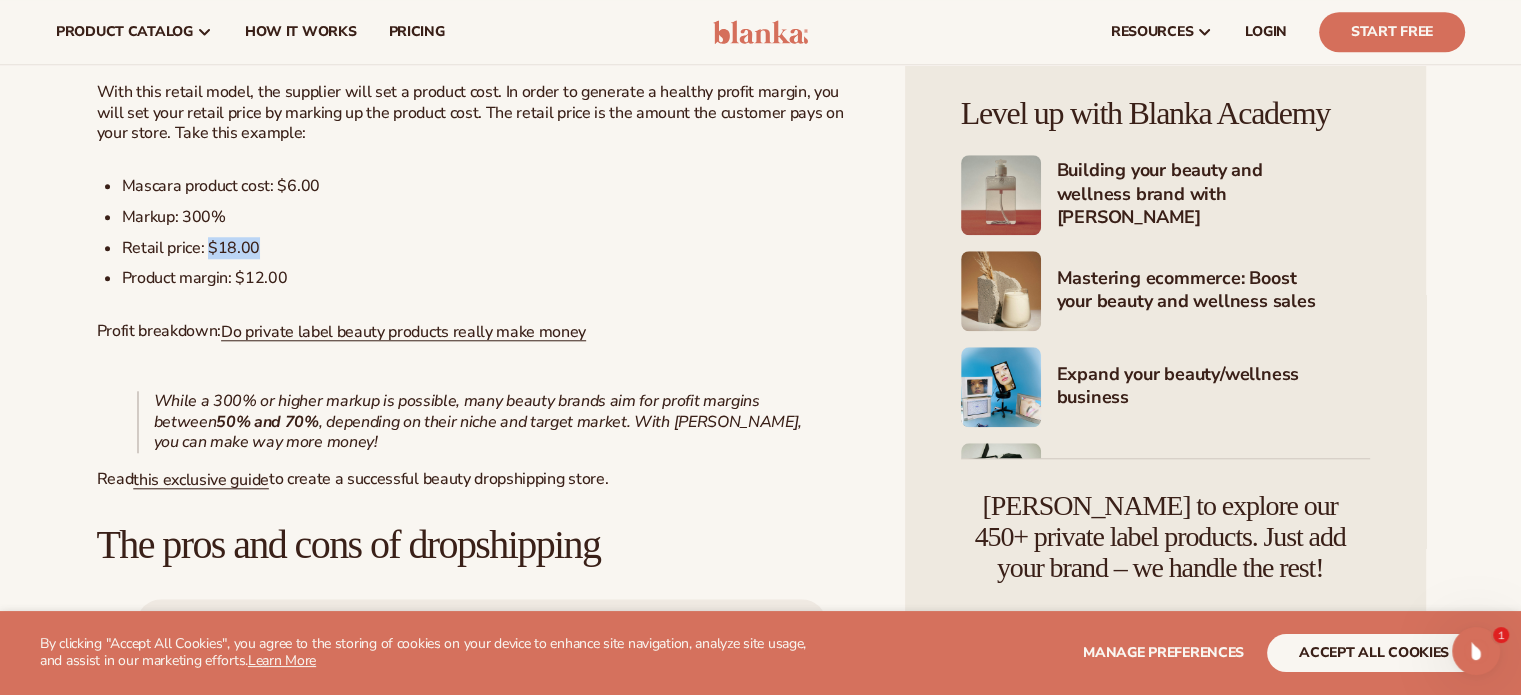 drag, startPoint x: 258, startPoint y: 247, endPoint x: 209, endPoint y: 247, distance: 49 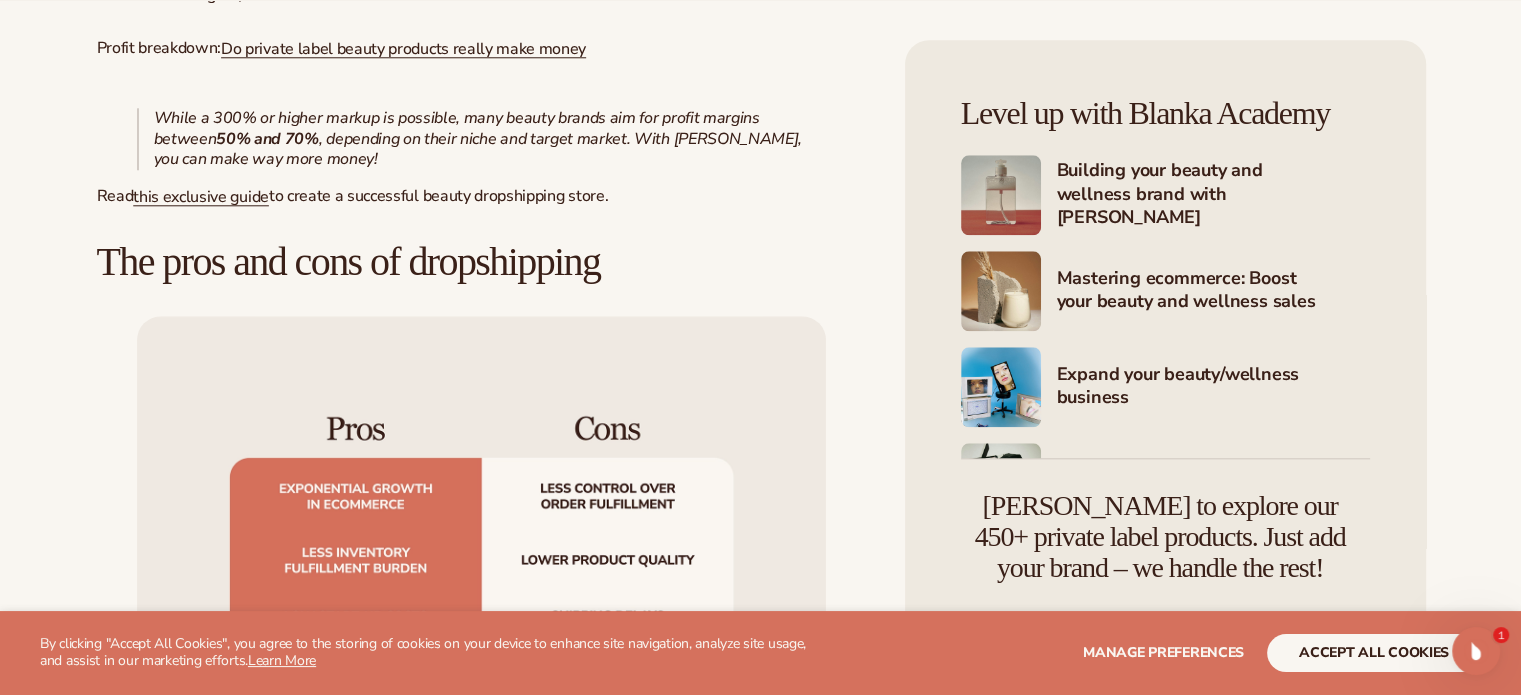 scroll, scrollTop: 2100, scrollLeft: 0, axis: vertical 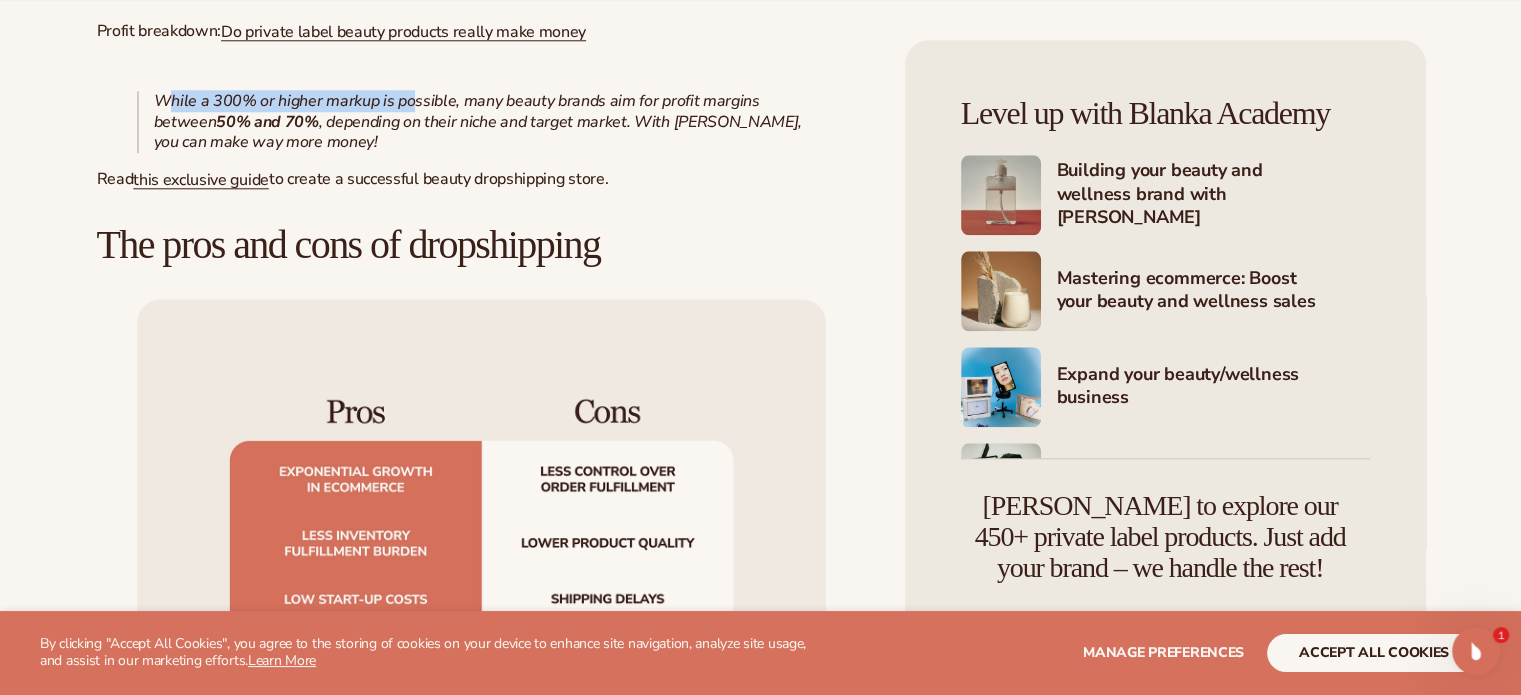 drag, startPoint x: 170, startPoint y: 98, endPoint x: 424, endPoint y: 99, distance: 254.00197 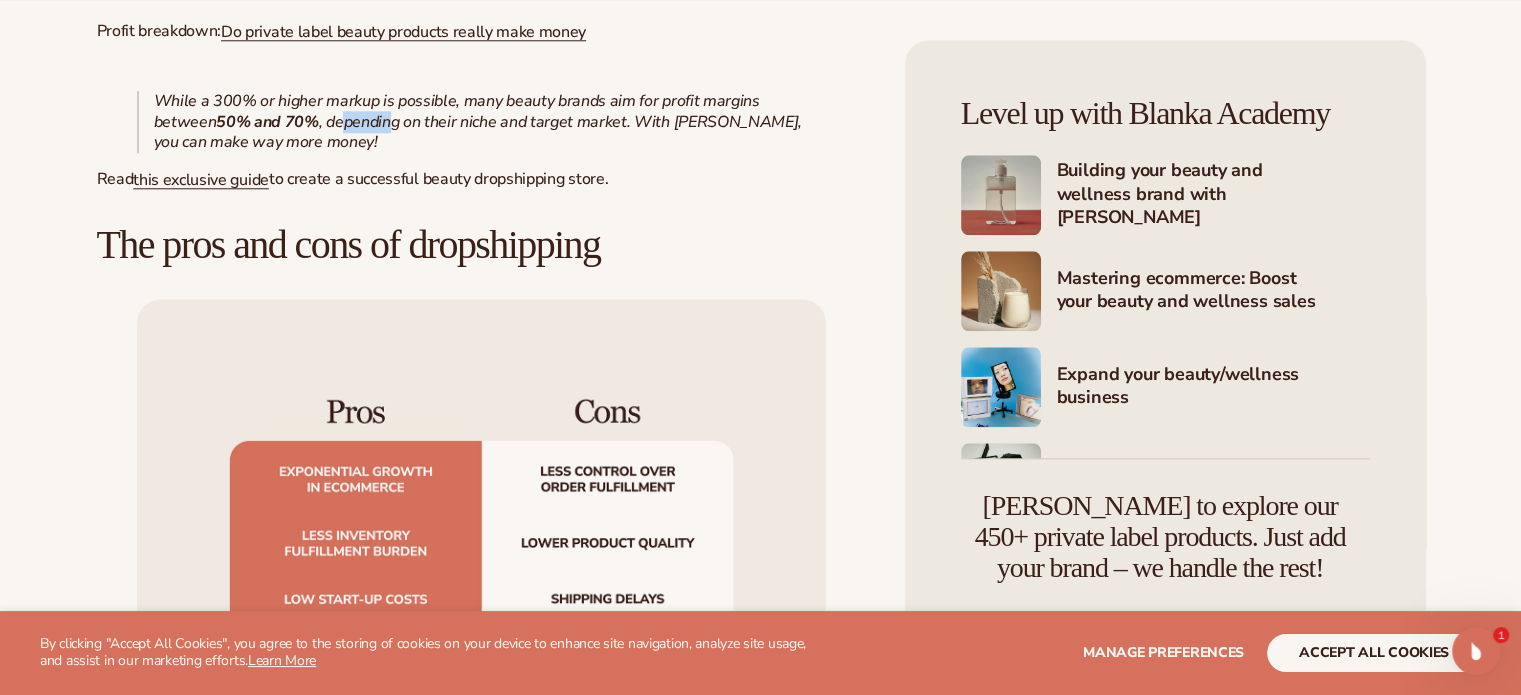 drag, startPoint x: 276, startPoint y: 130, endPoint x: 322, endPoint y: 130, distance: 46 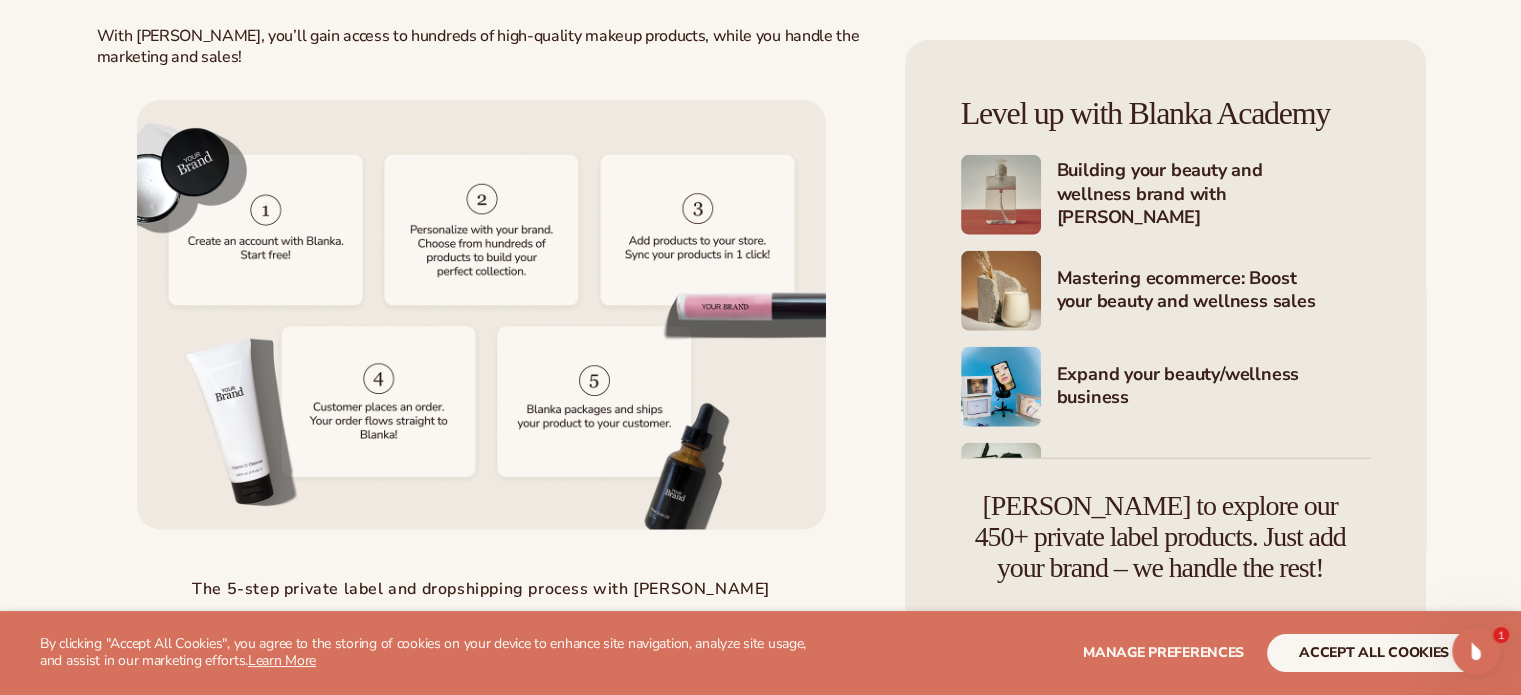 scroll, scrollTop: 4700, scrollLeft: 0, axis: vertical 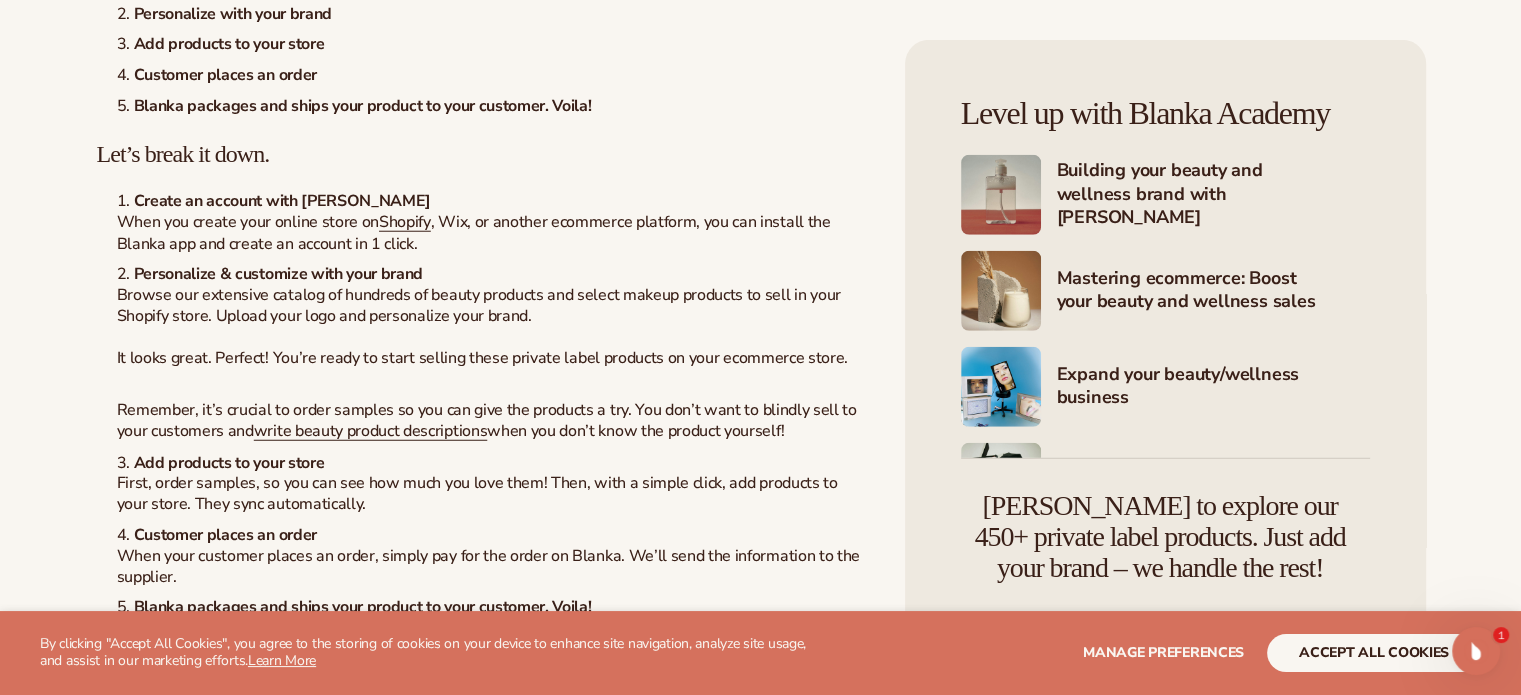 drag, startPoint x: 326, startPoint y: 351, endPoint x: 176, endPoint y: 253, distance: 179.17589 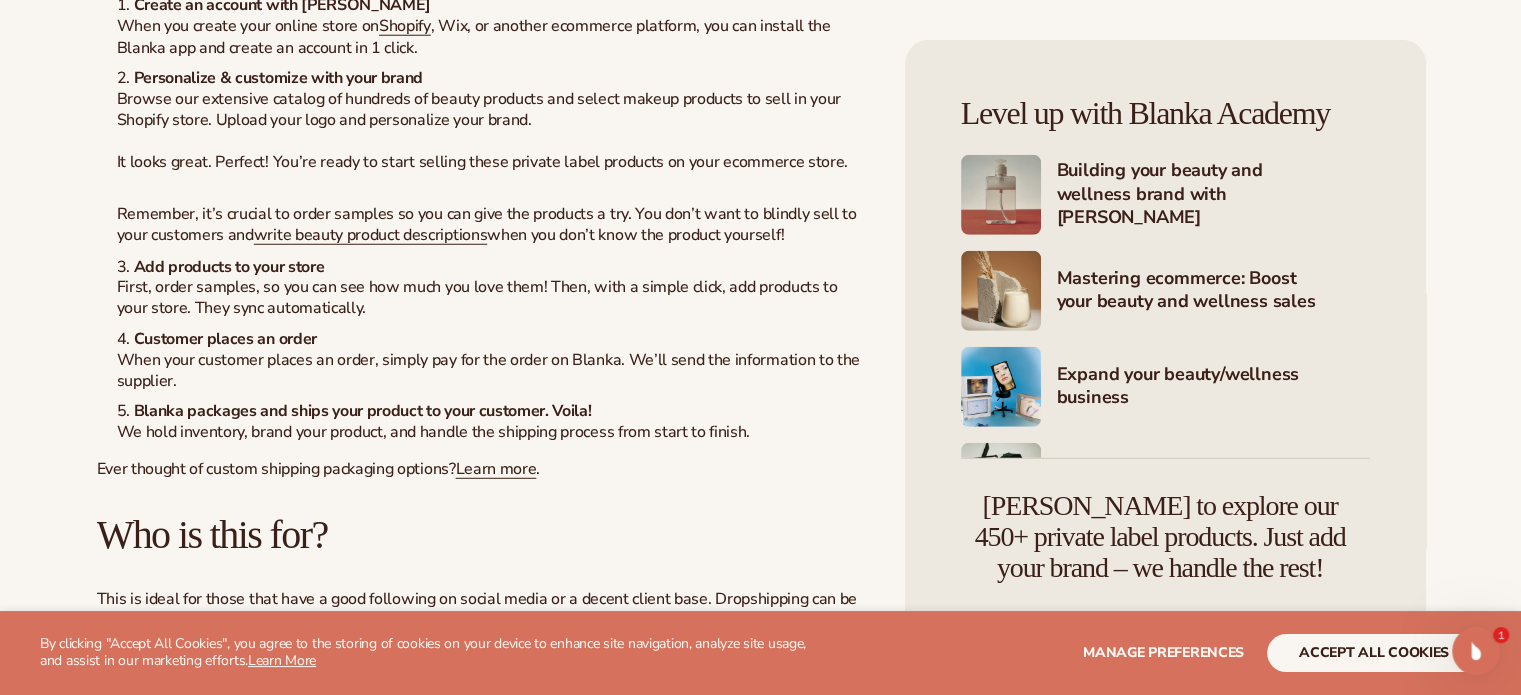scroll, scrollTop: 5500, scrollLeft: 0, axis: vertical 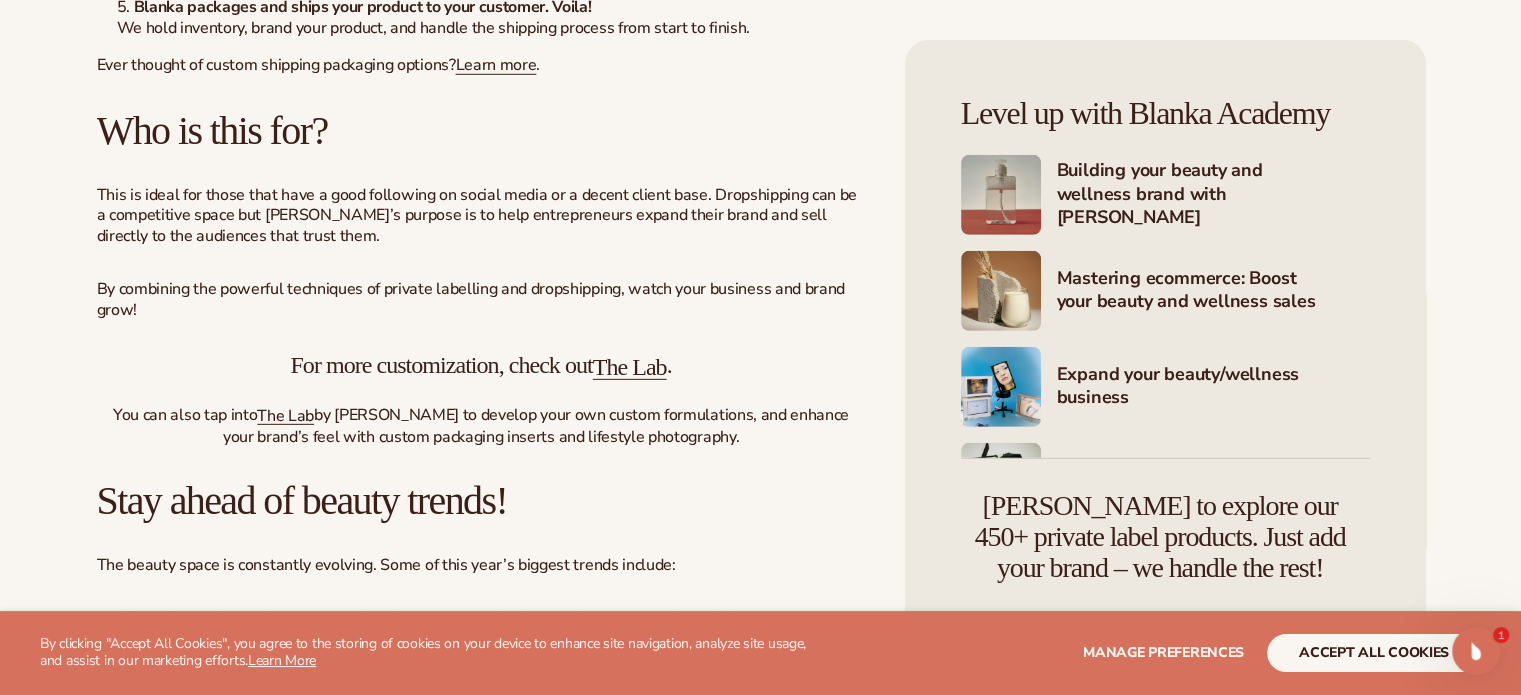 drag, startPoint x: 152, startPoint y: 310, endPoint x: 225, endPoint y: 105, distance: 217.60974 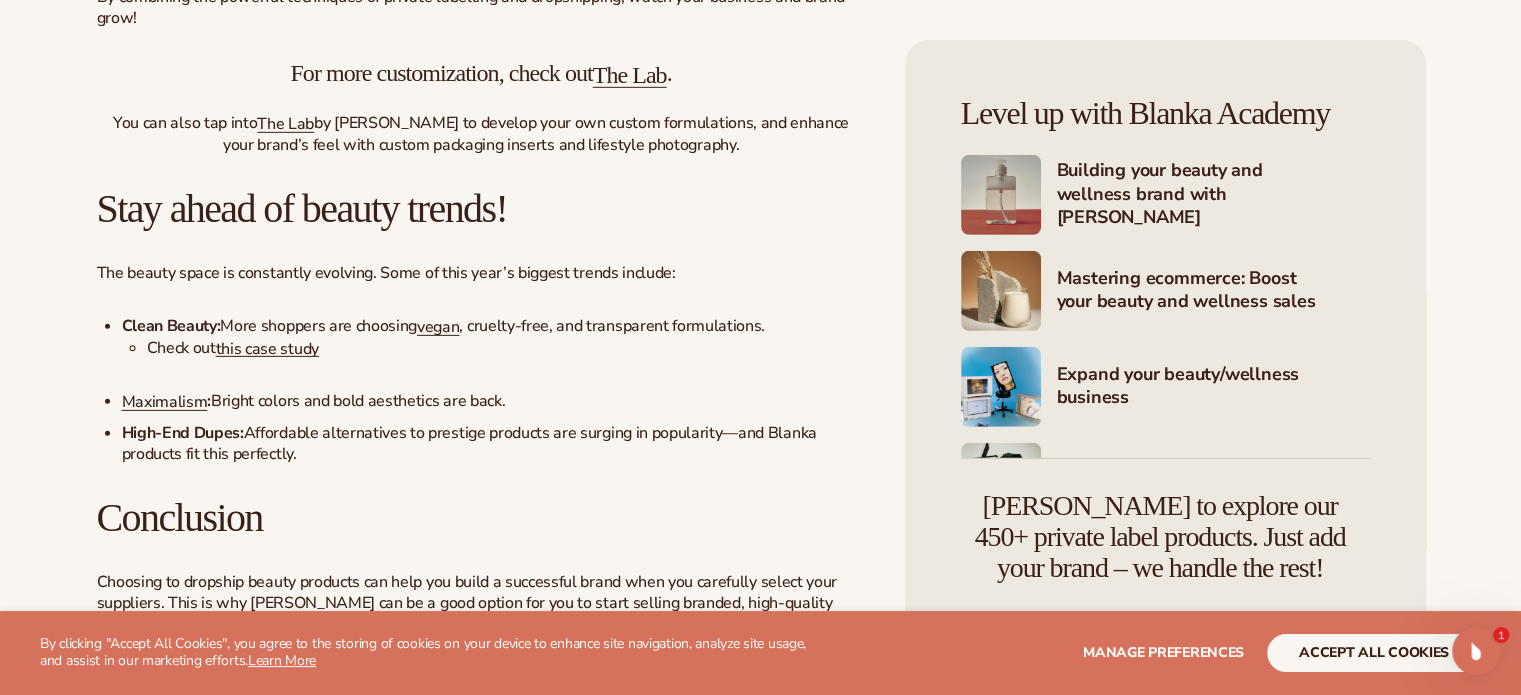 scroll, scrollTop: 6200, scrollLeft: 0, axis: vertical 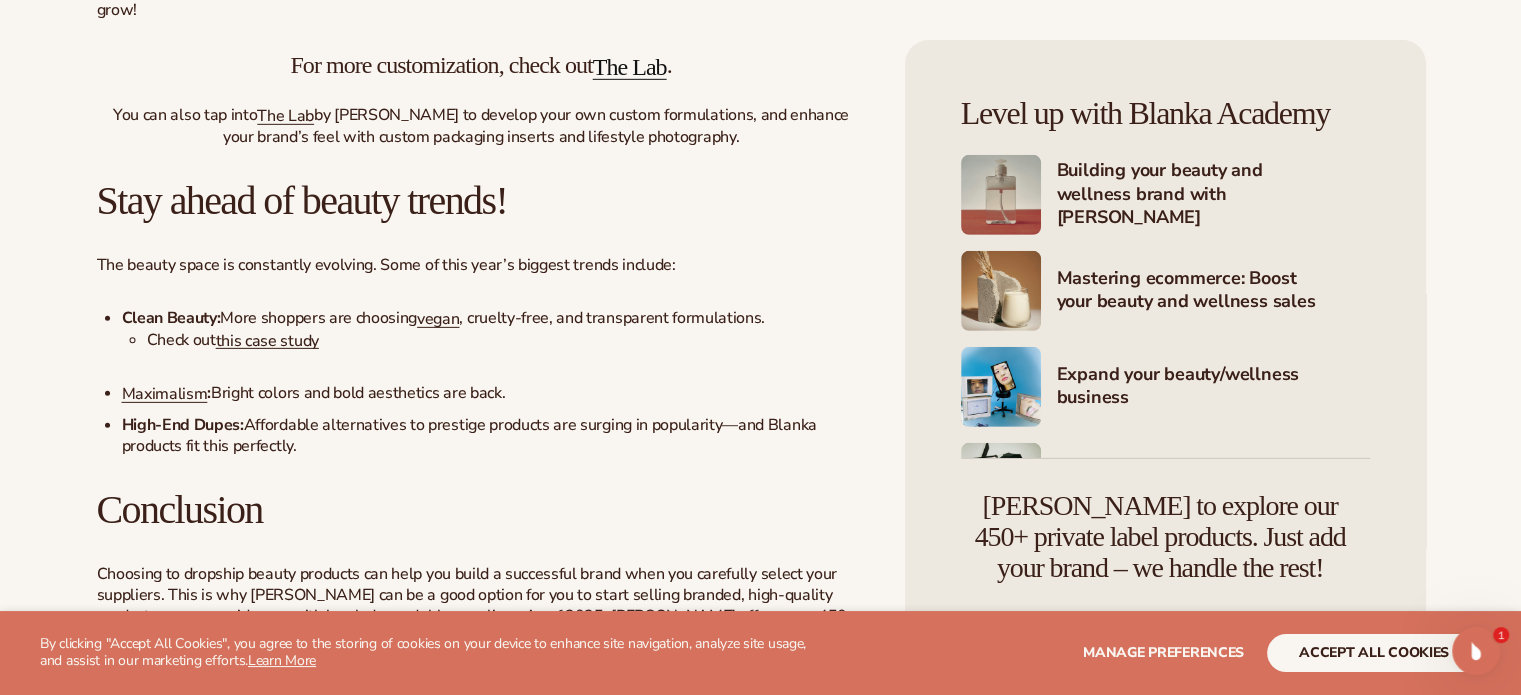drag, startPoint x: 644, startPoint y: 119, endPoint x: 636, endPoint y: 112, distance: 10.630146 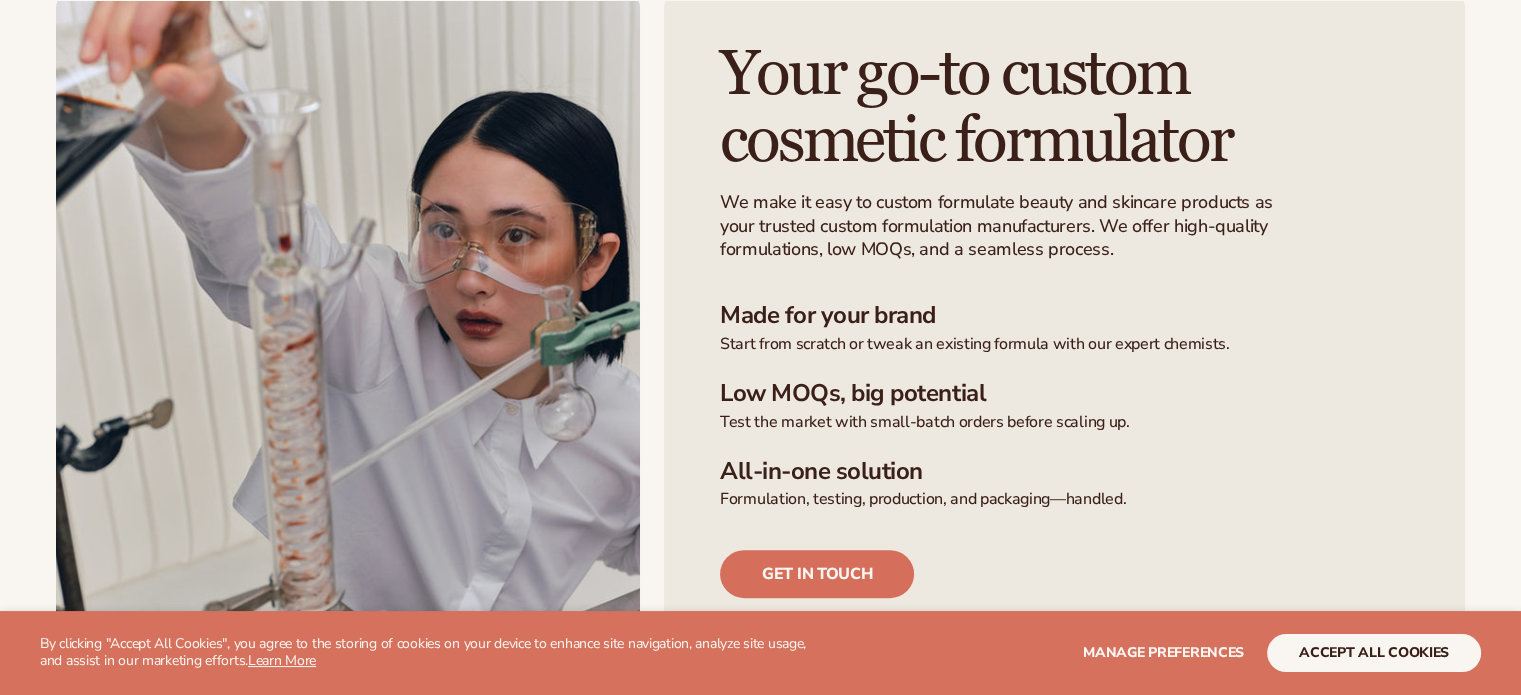 scroll, scrollTop: 597, scrollLeft: 0, axis: vertical 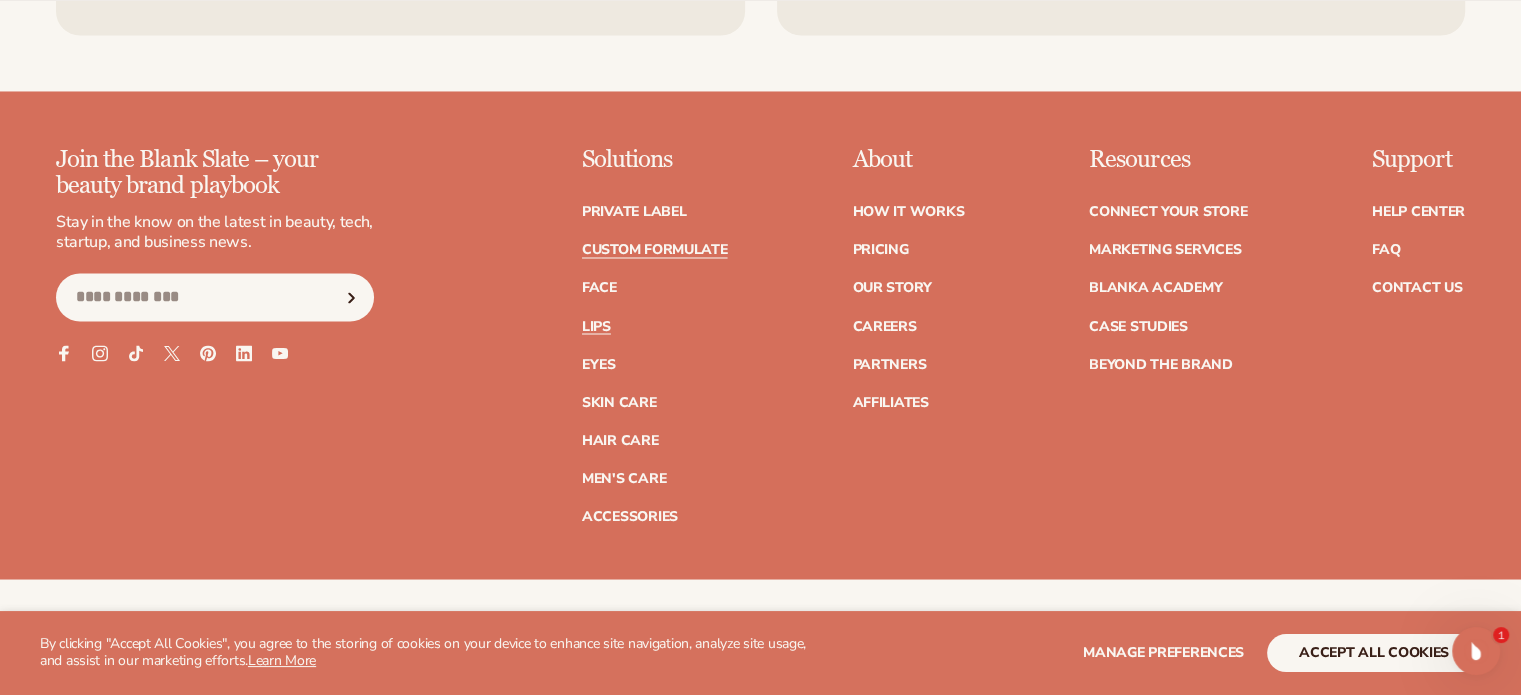 click on "Lips" at bounding box center [596, 326] 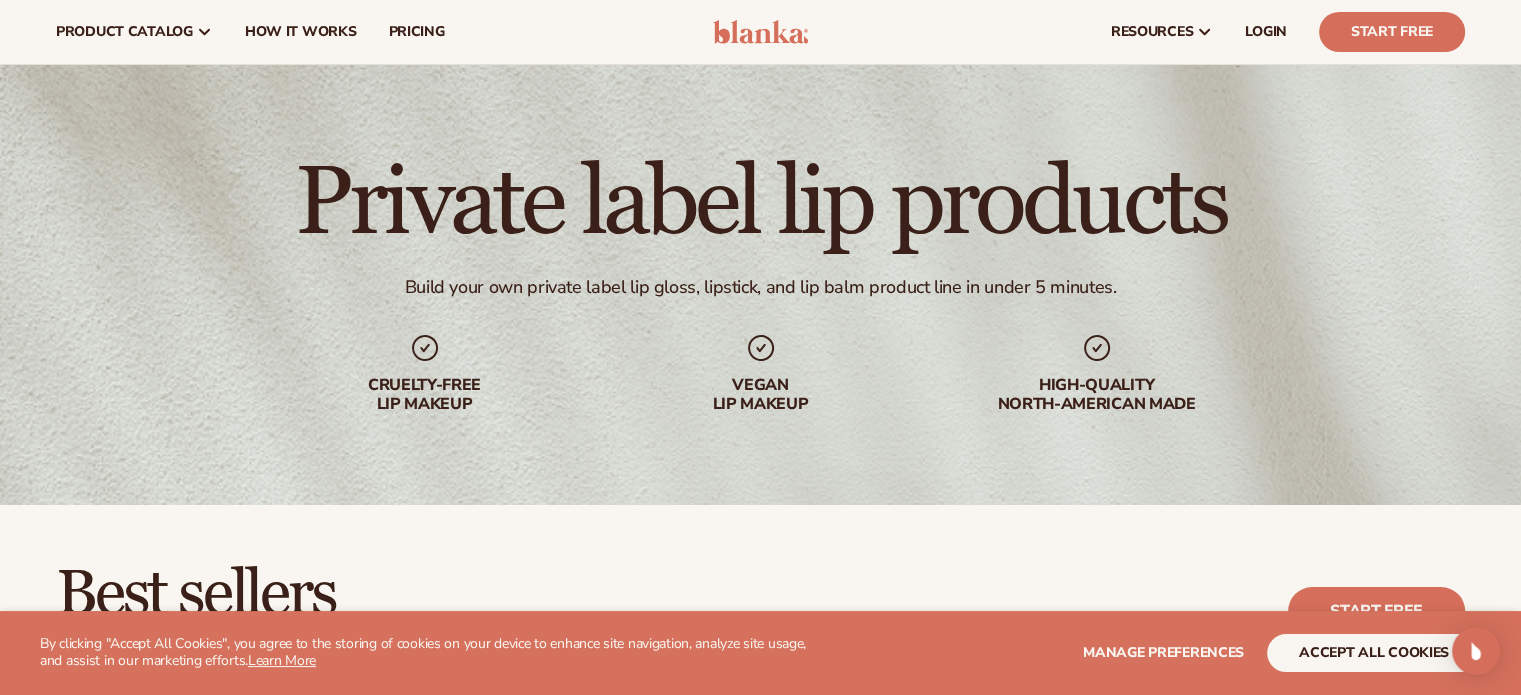 scroll, scrollTop: 500, scrollLeft: 0, axis: vertical 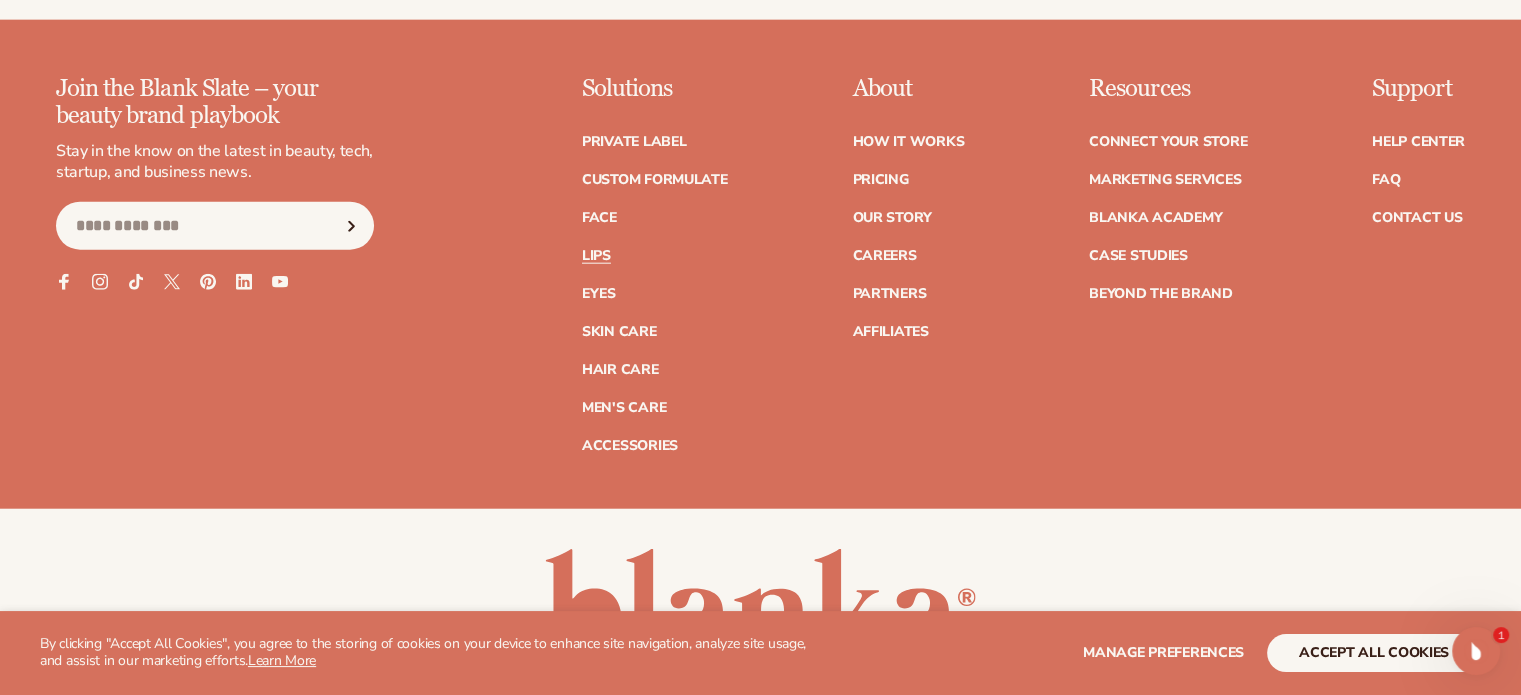 click on "Connect your store
Marketing services
Blanka Academy
Case Studies
Beyond the brand" at bounding box center [1168, 208] 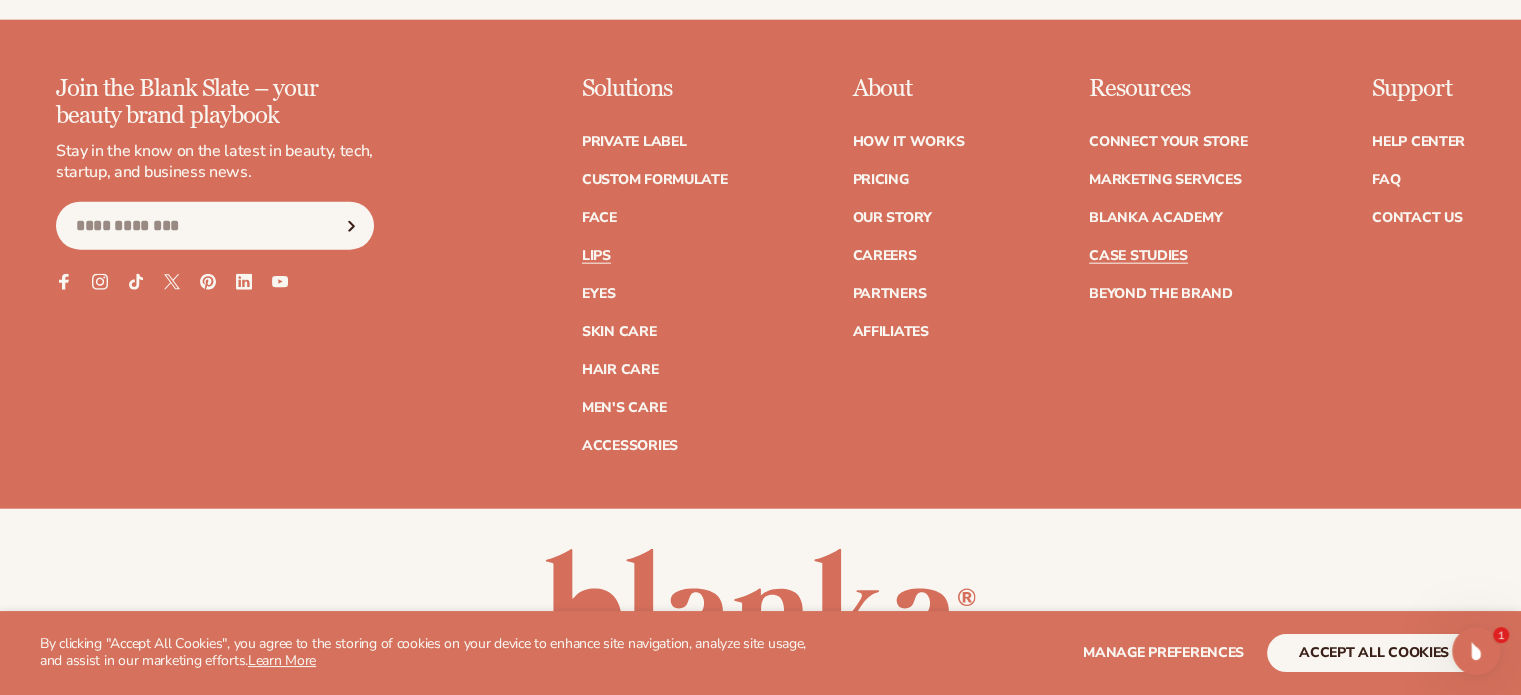 click on "Case Studies" at bounding box center (1138, 256) 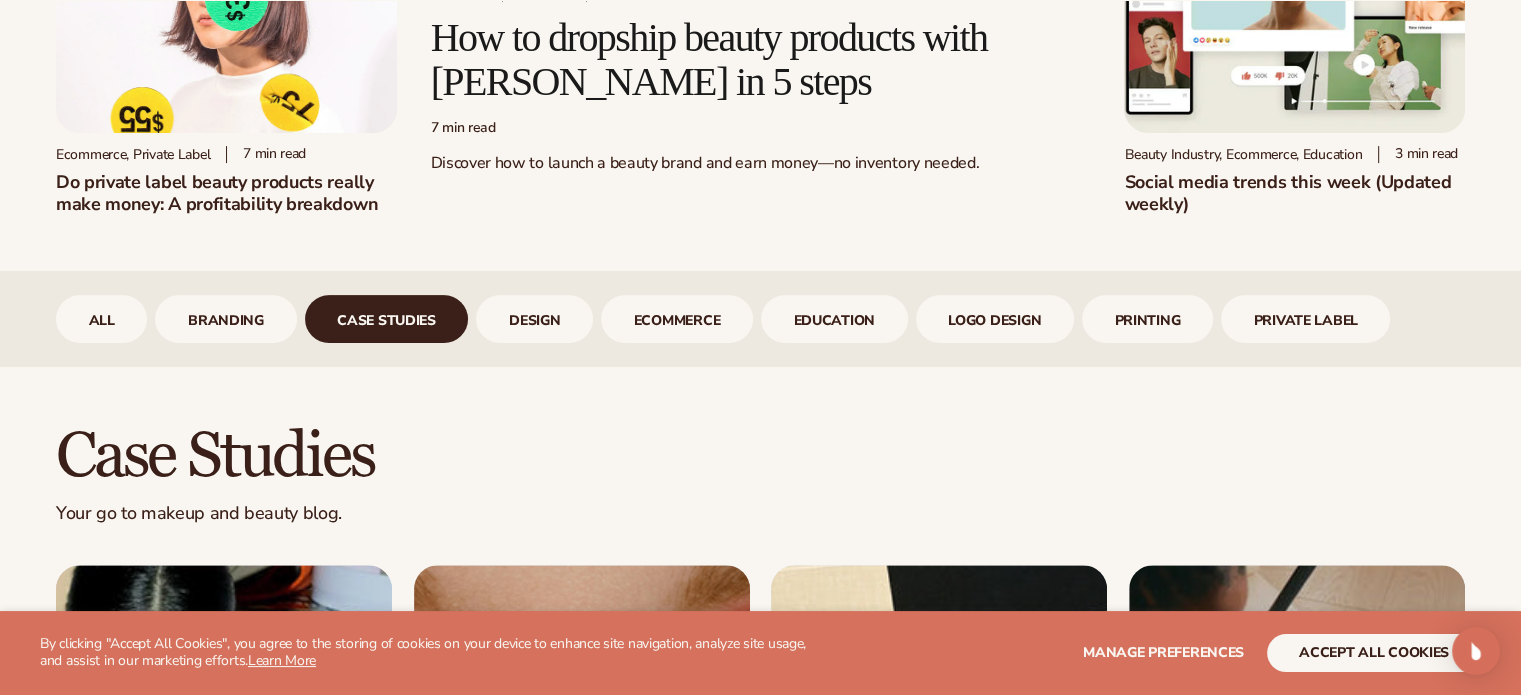 scroll, scrollTop: 854, scrollLeft: 0, axis: vertical 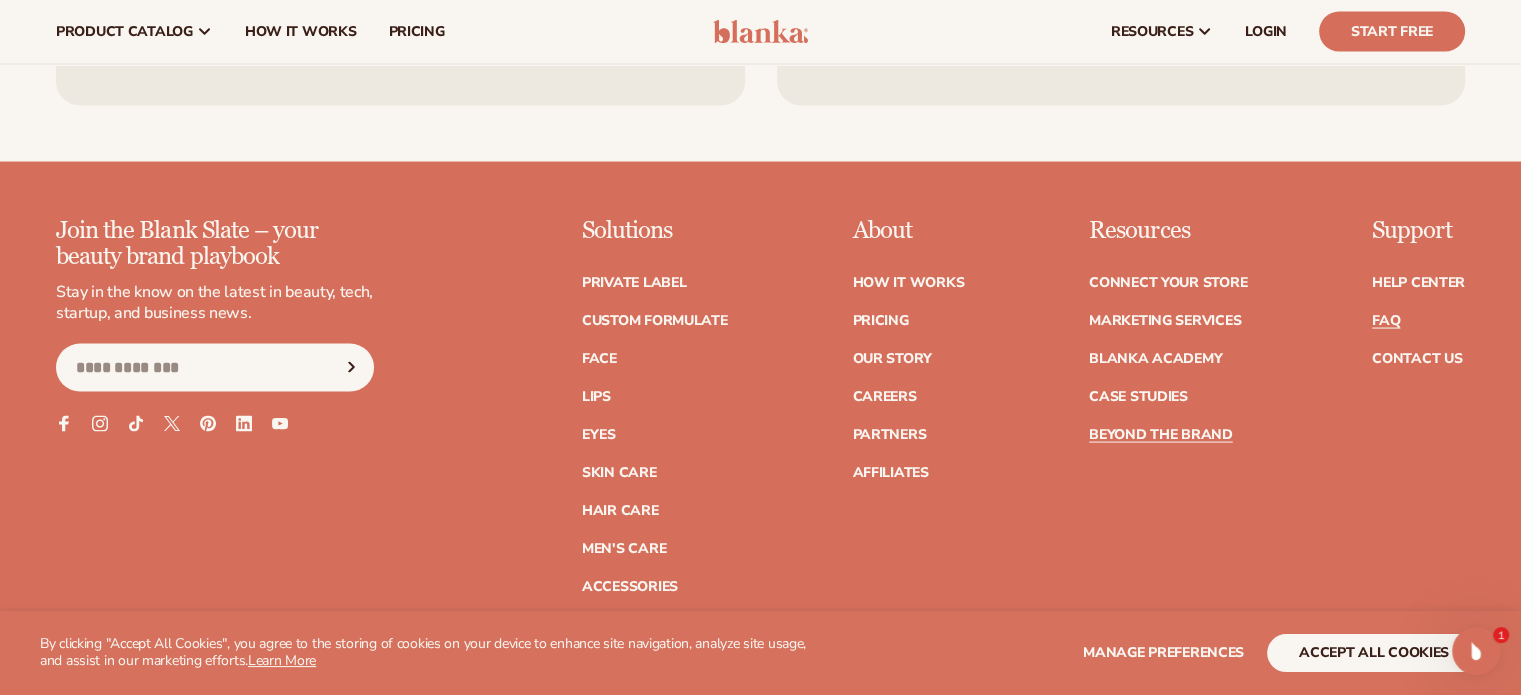 click on "FAQ" at bounding box center (1386, 321) 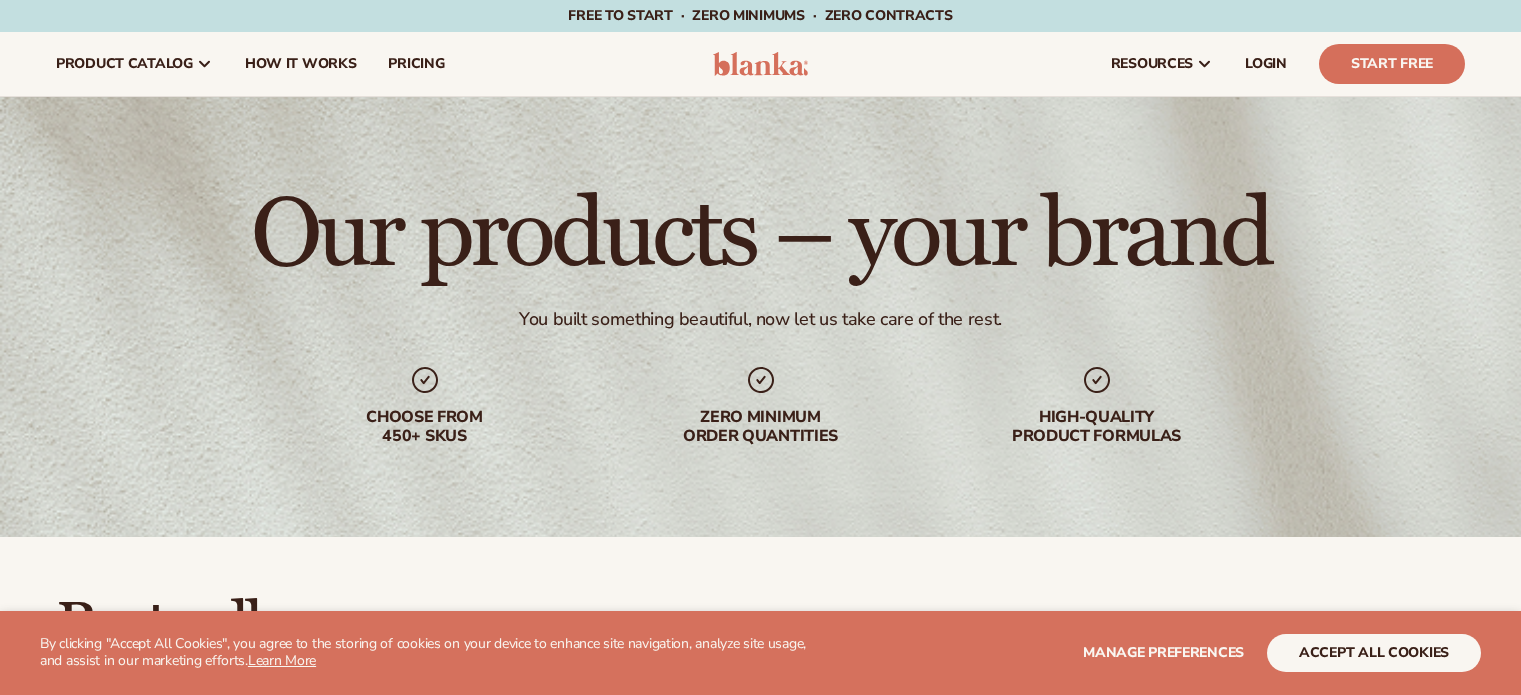 scroll, scrollTop: 0, scrollLeft: 0, axis: both 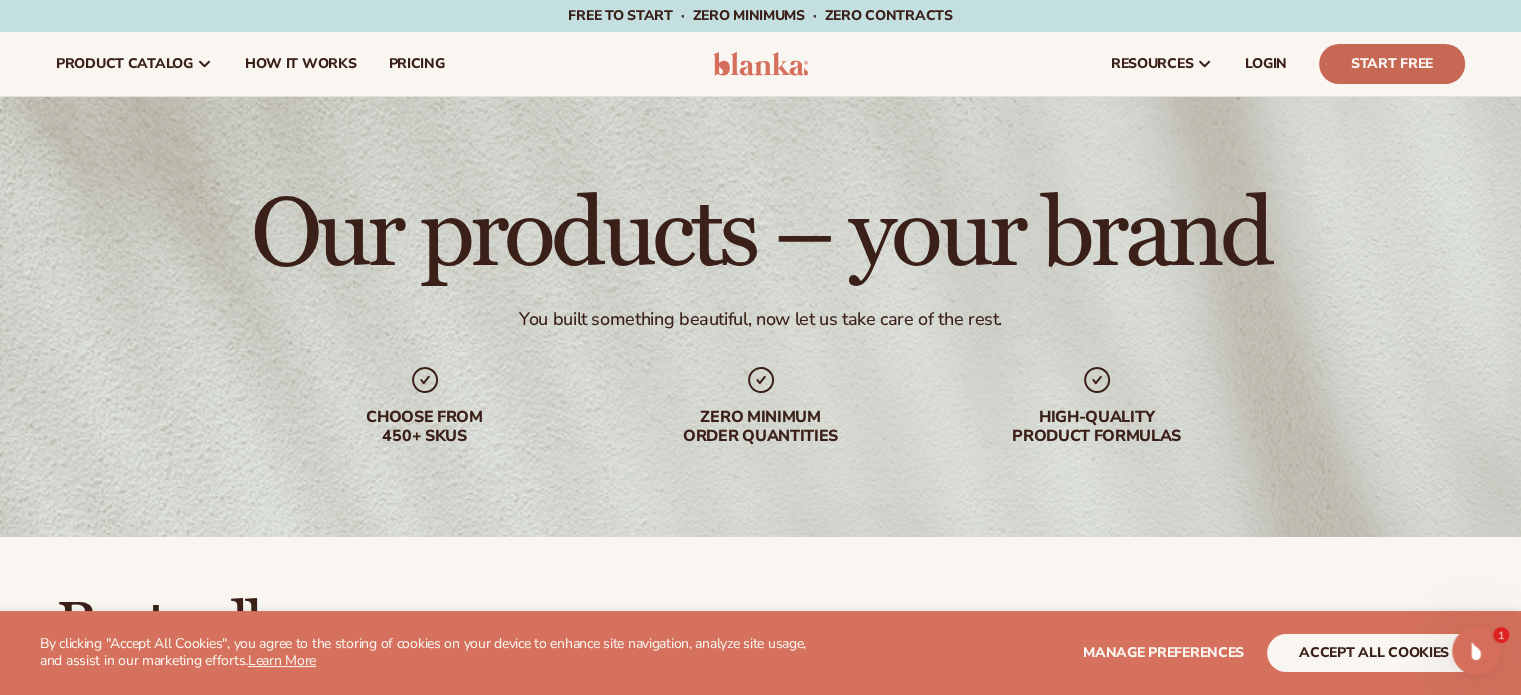 click on "Start Free" at bounding box center [1392, 64] 